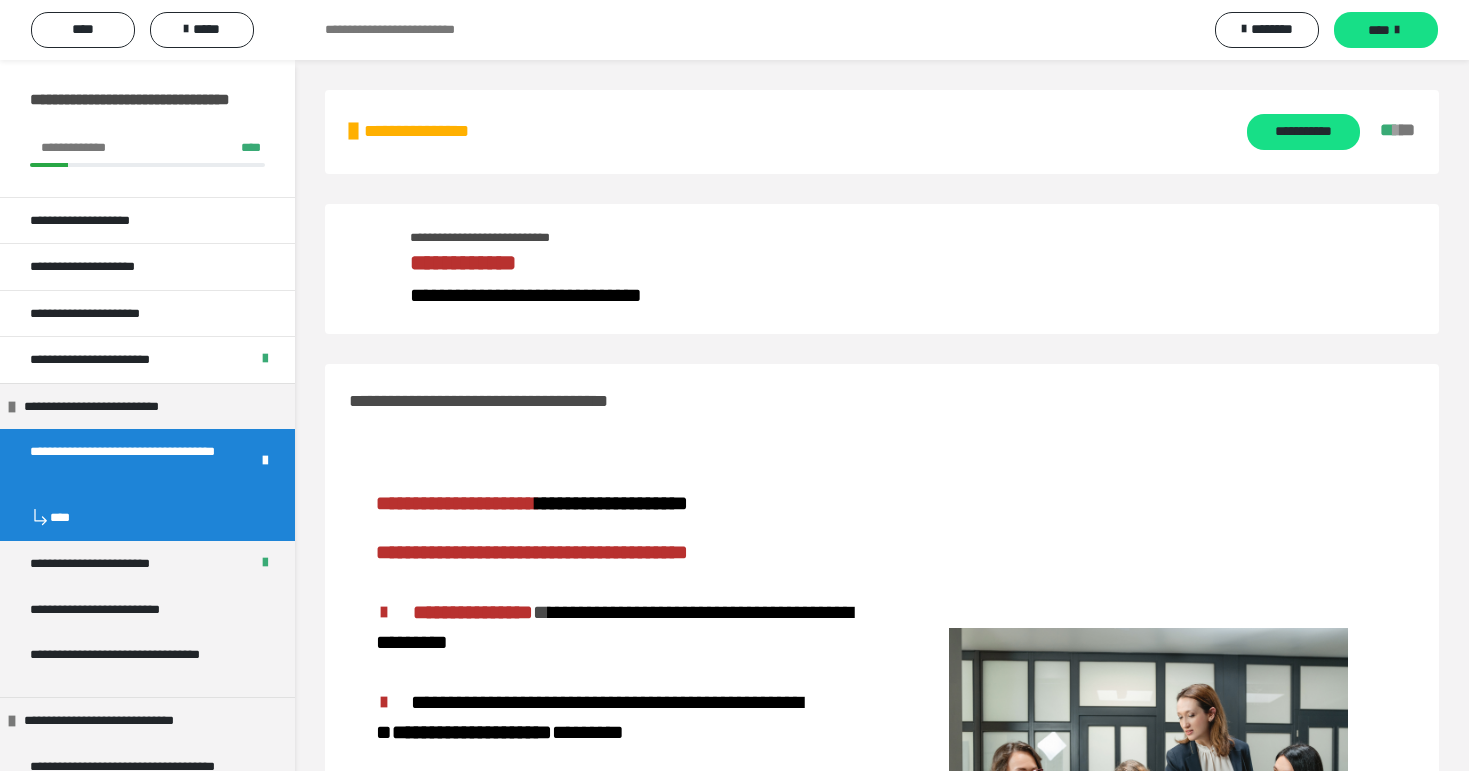 scroll, scrollTop: 1108, scrollLeft: 0, axis: vertical 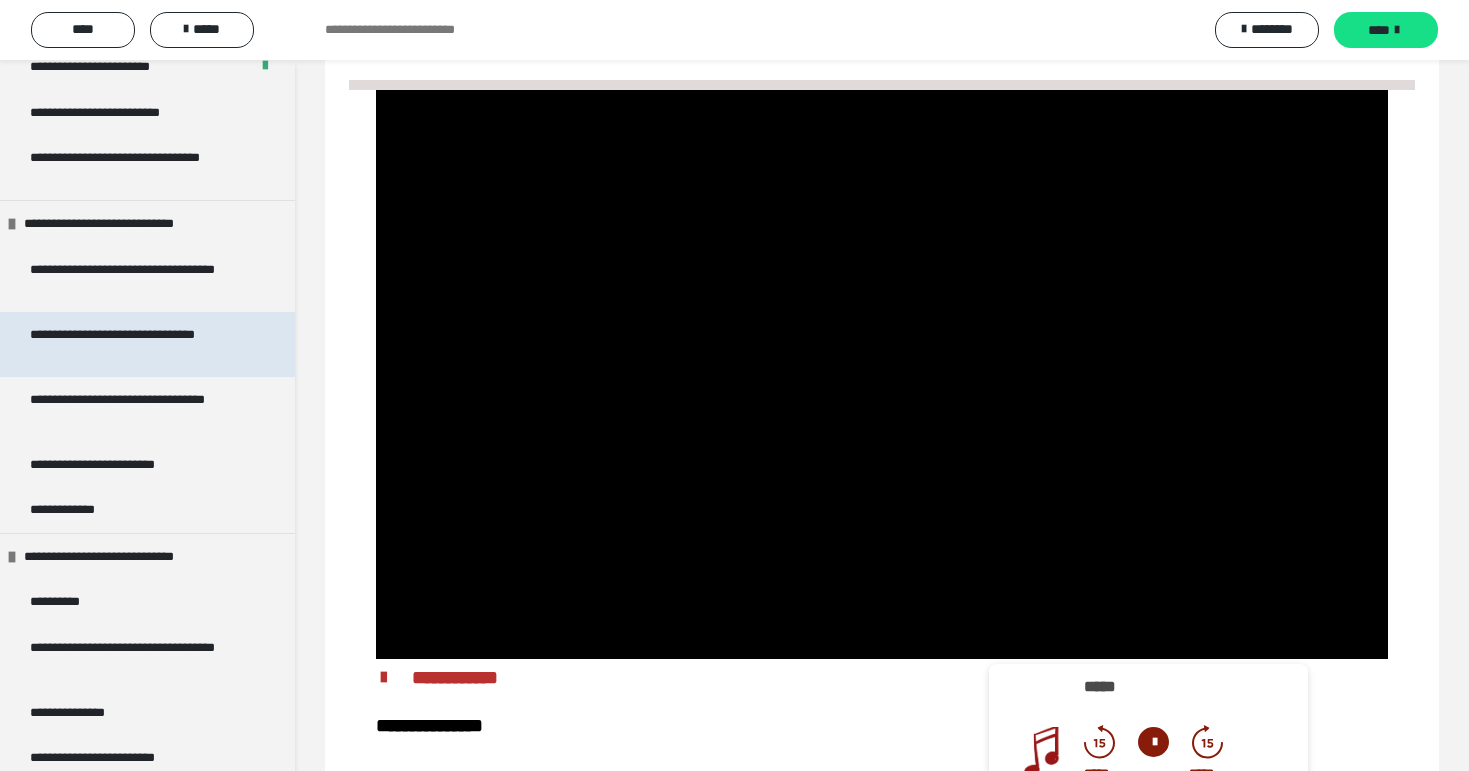 click on "**********" at bounding box center [139, 344] 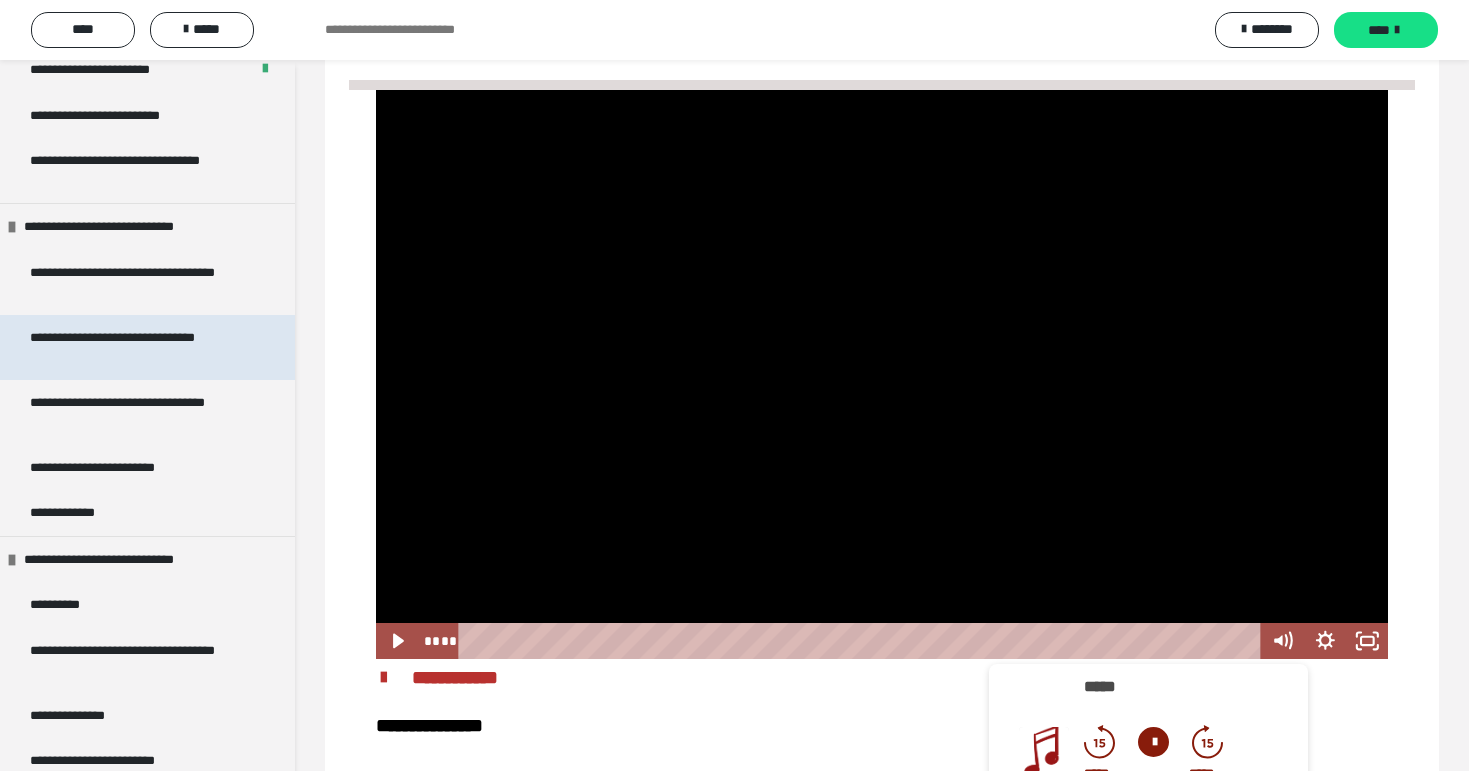 scroll, scrollTop: 496, scrollLeft: 0, axis: vertical 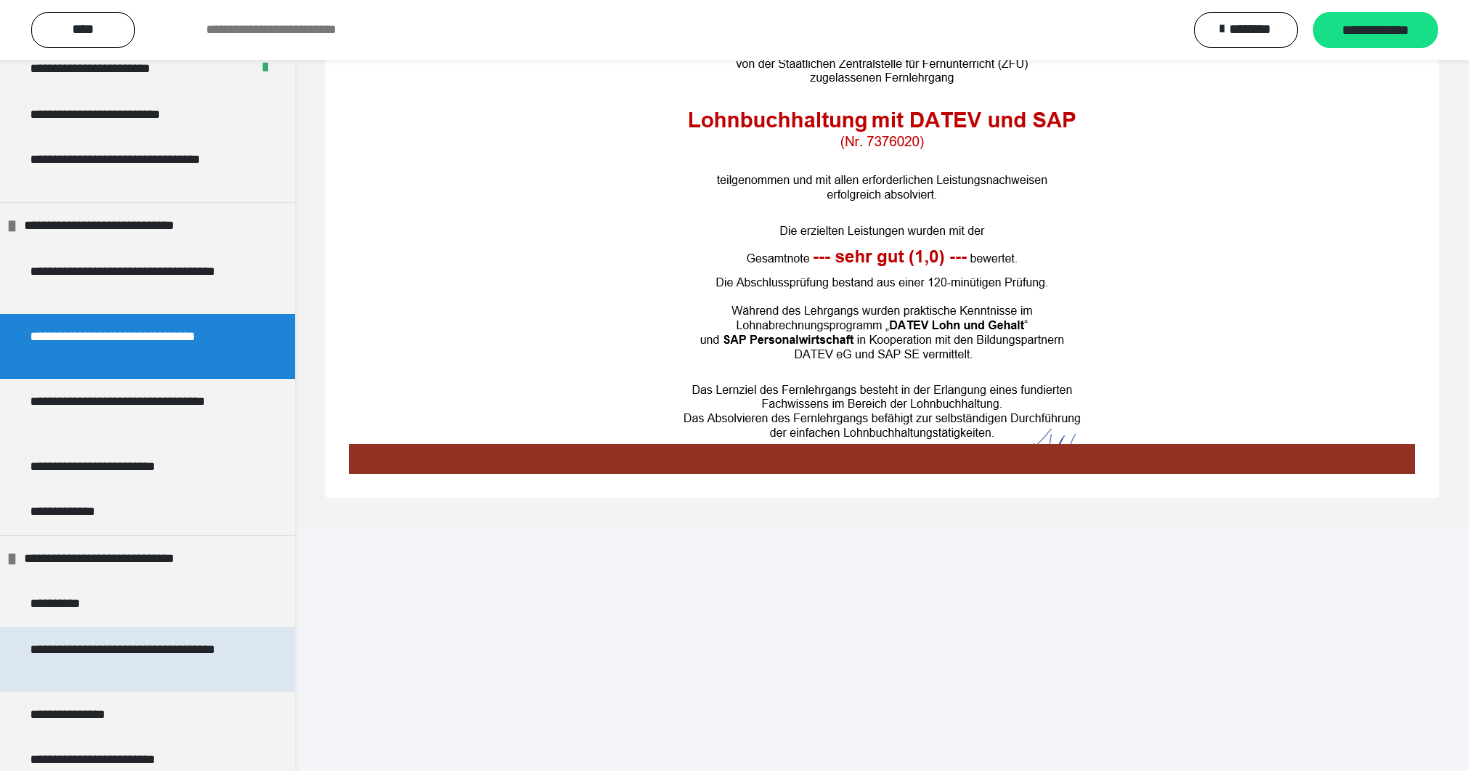 click on "**********" at bounding box center (139, 659) 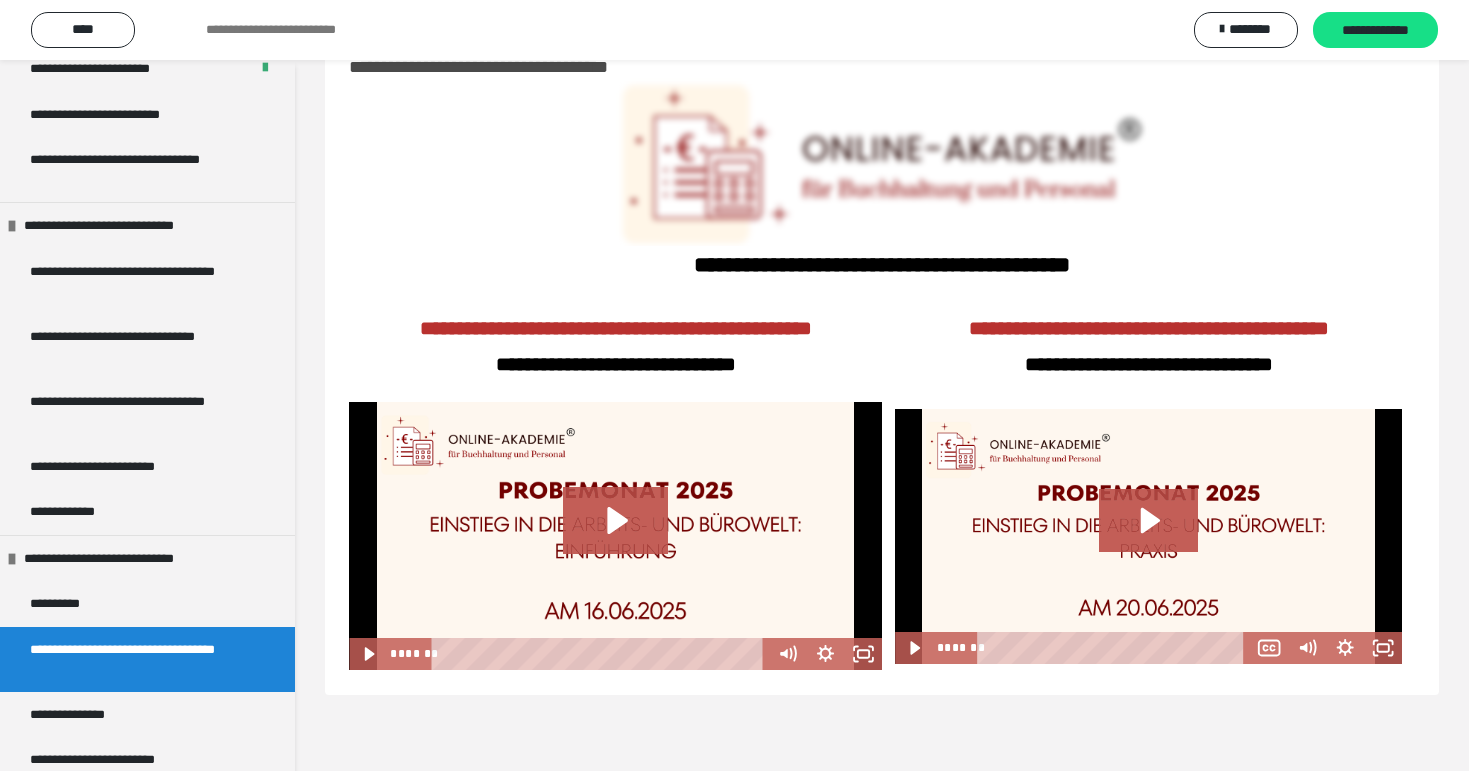 scroll, scrollTop: 60, scrollLeft: 0, axis: vertical 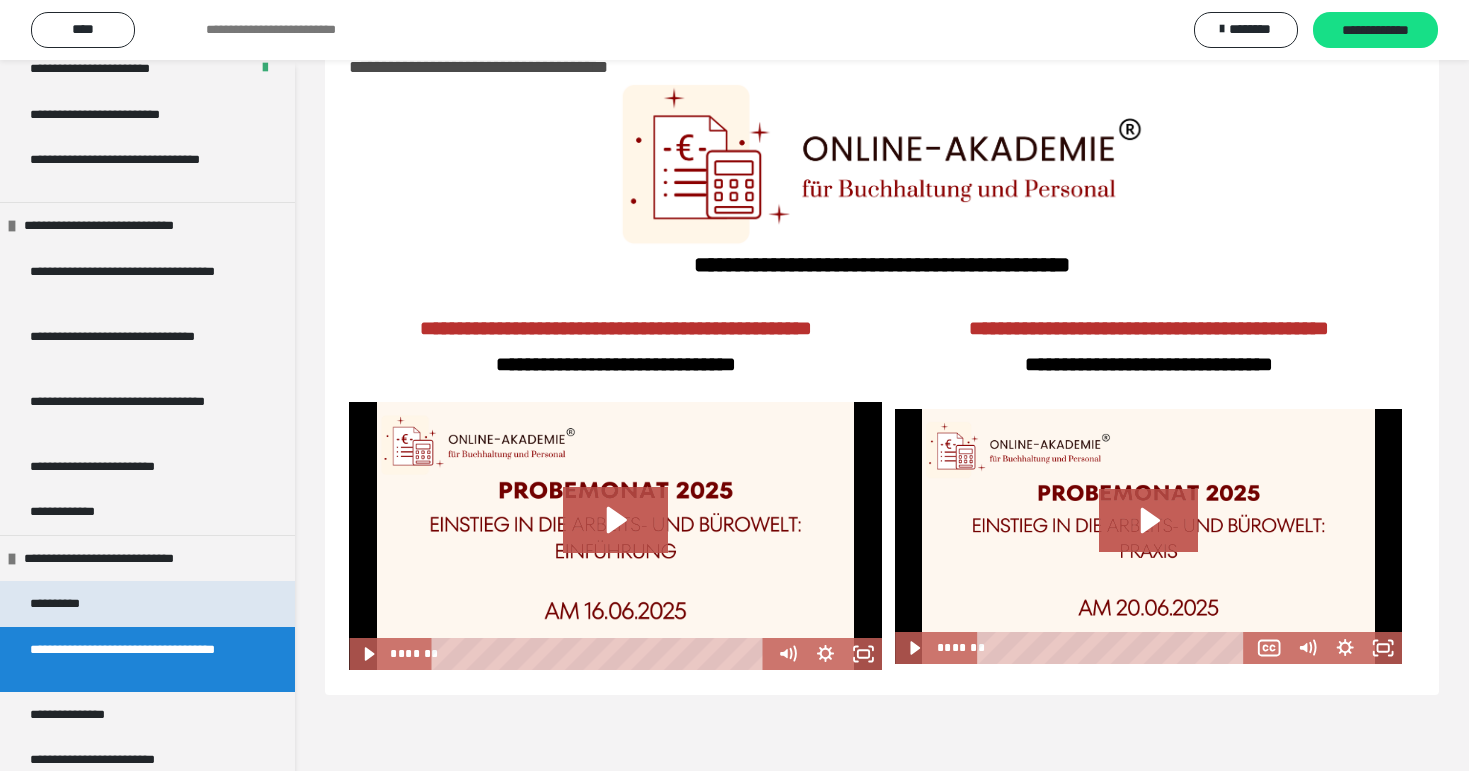 click on "**********" at bounding box center (67, 604) 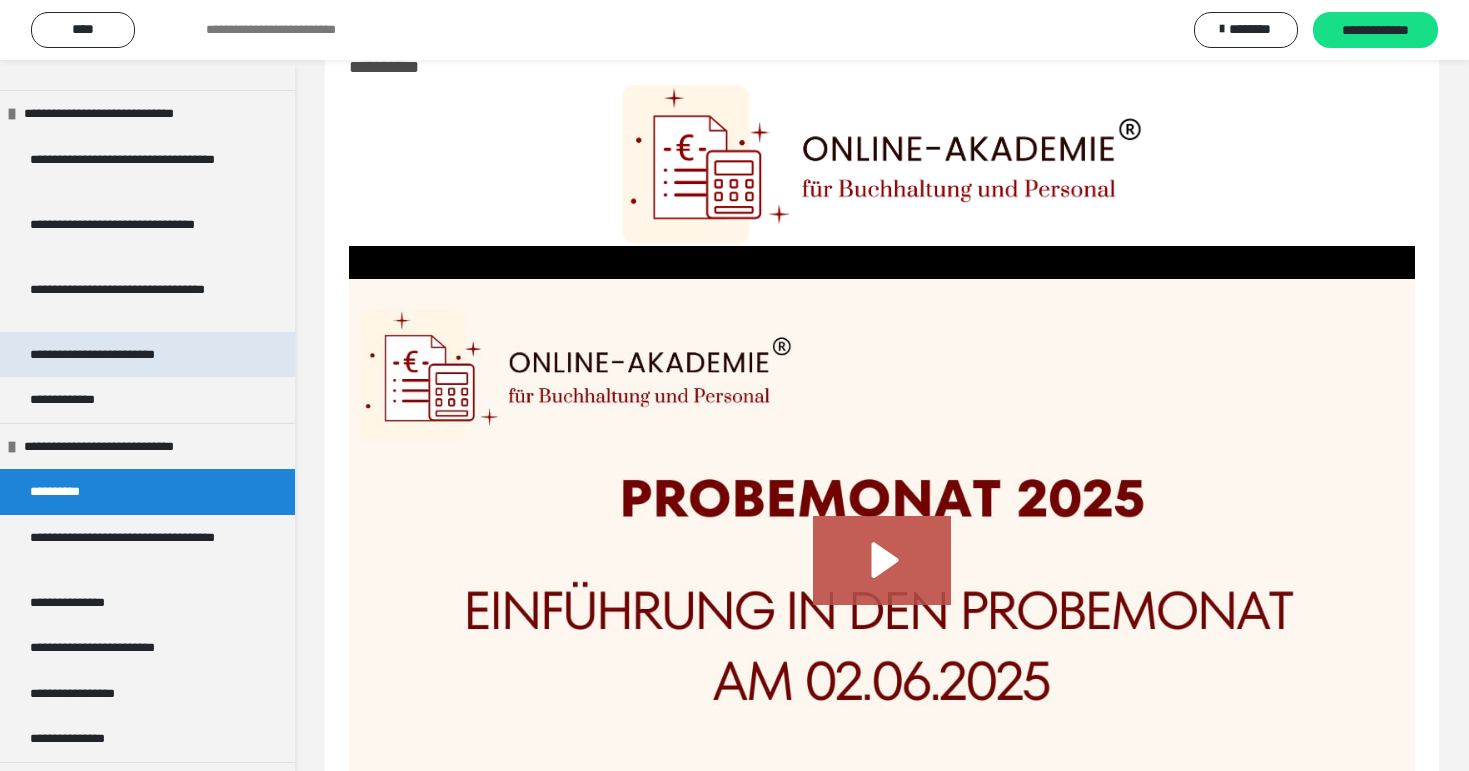 scroll, scrollTop: 559, scrollLeft: 0, axis: vertical 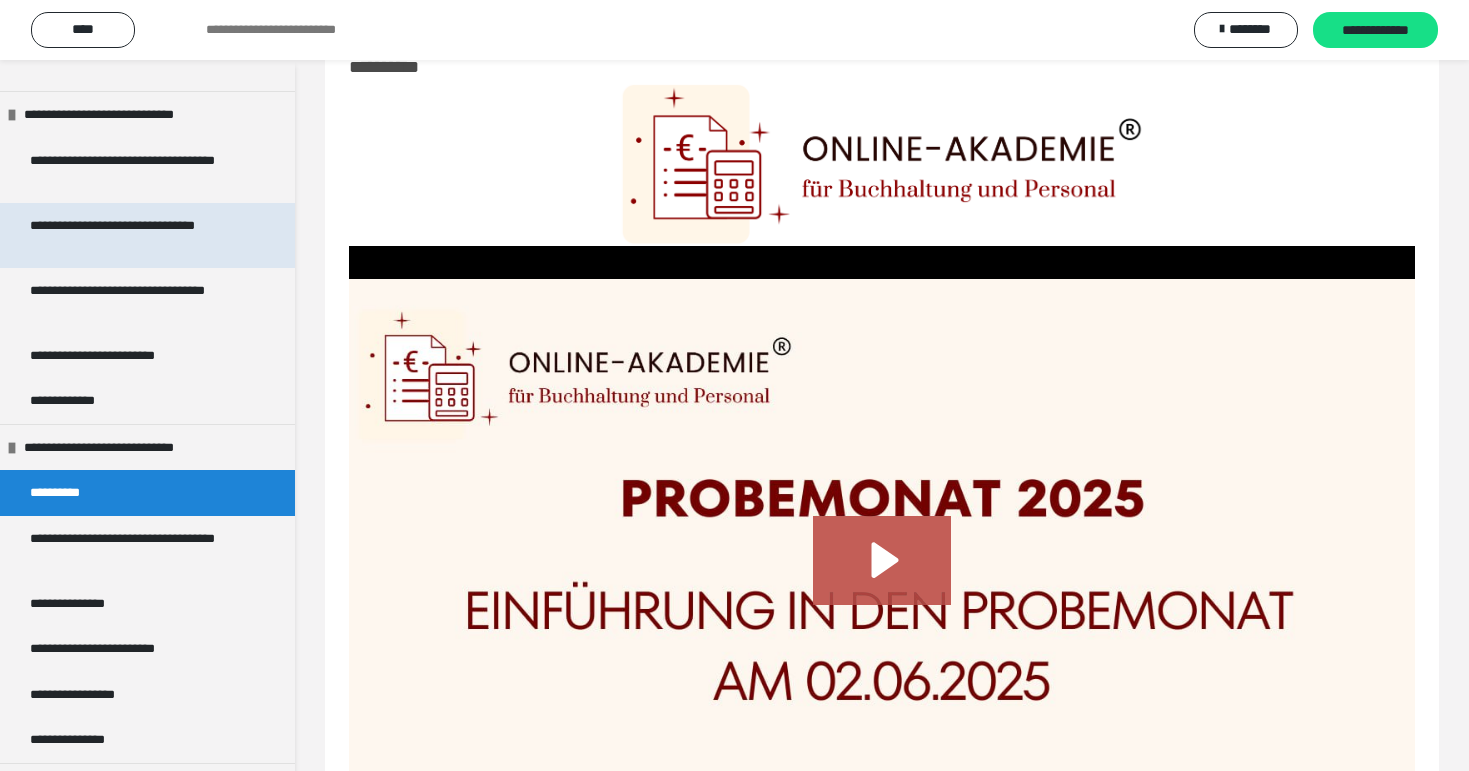 click on "**********" at bounding box center [139, 235] 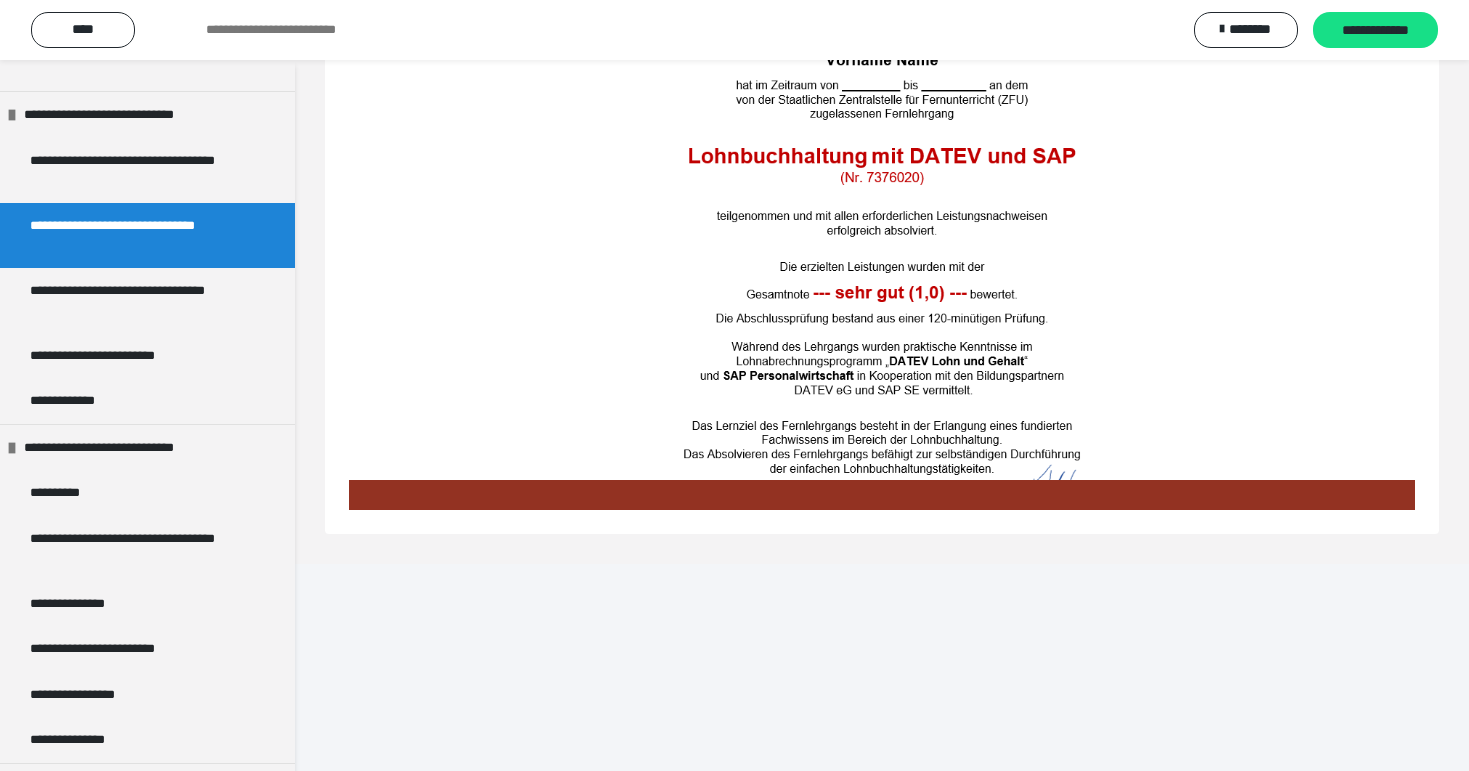 scroll, scrollTop: 1697, scrollLeft: 0, axis: vertical 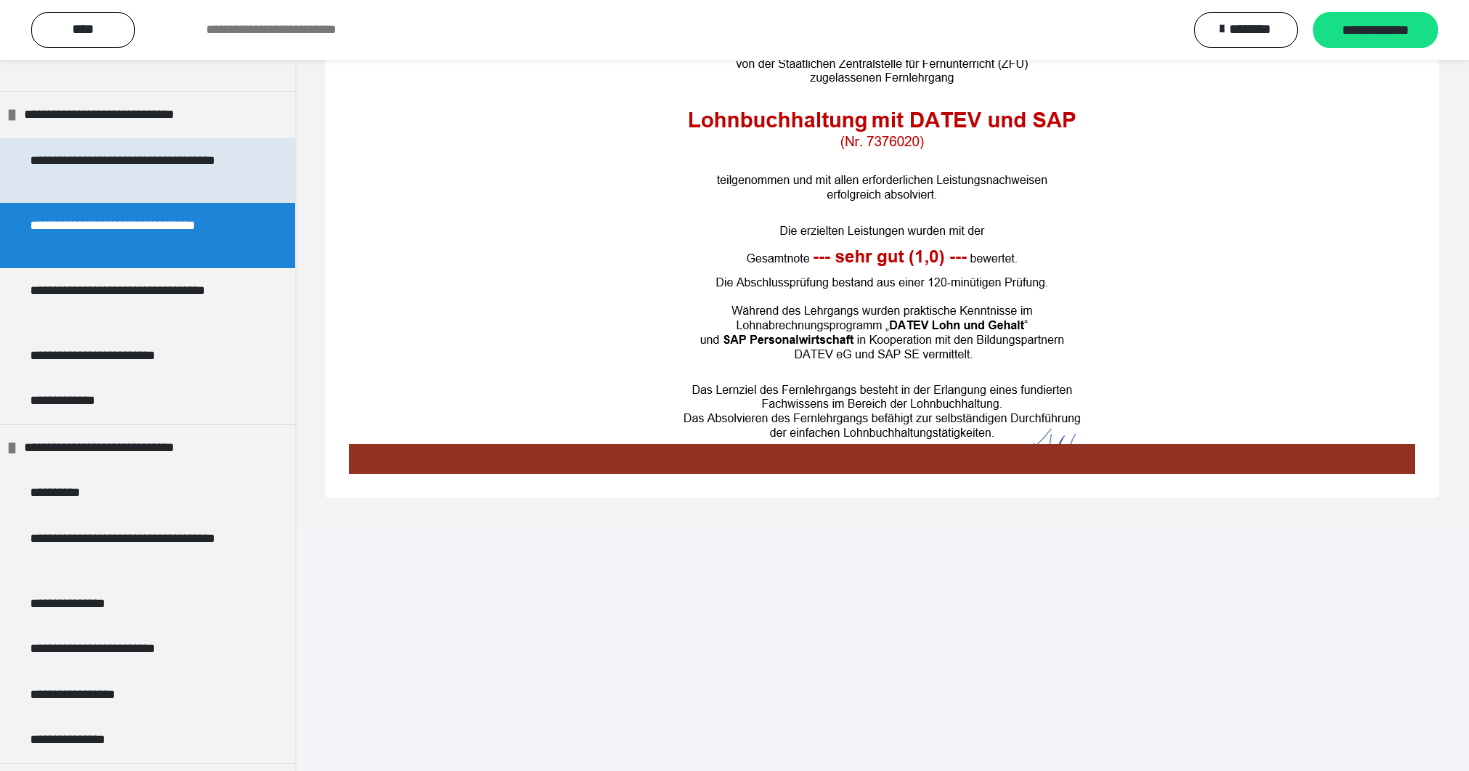 click on "**********" at bounding box center (139, 170) 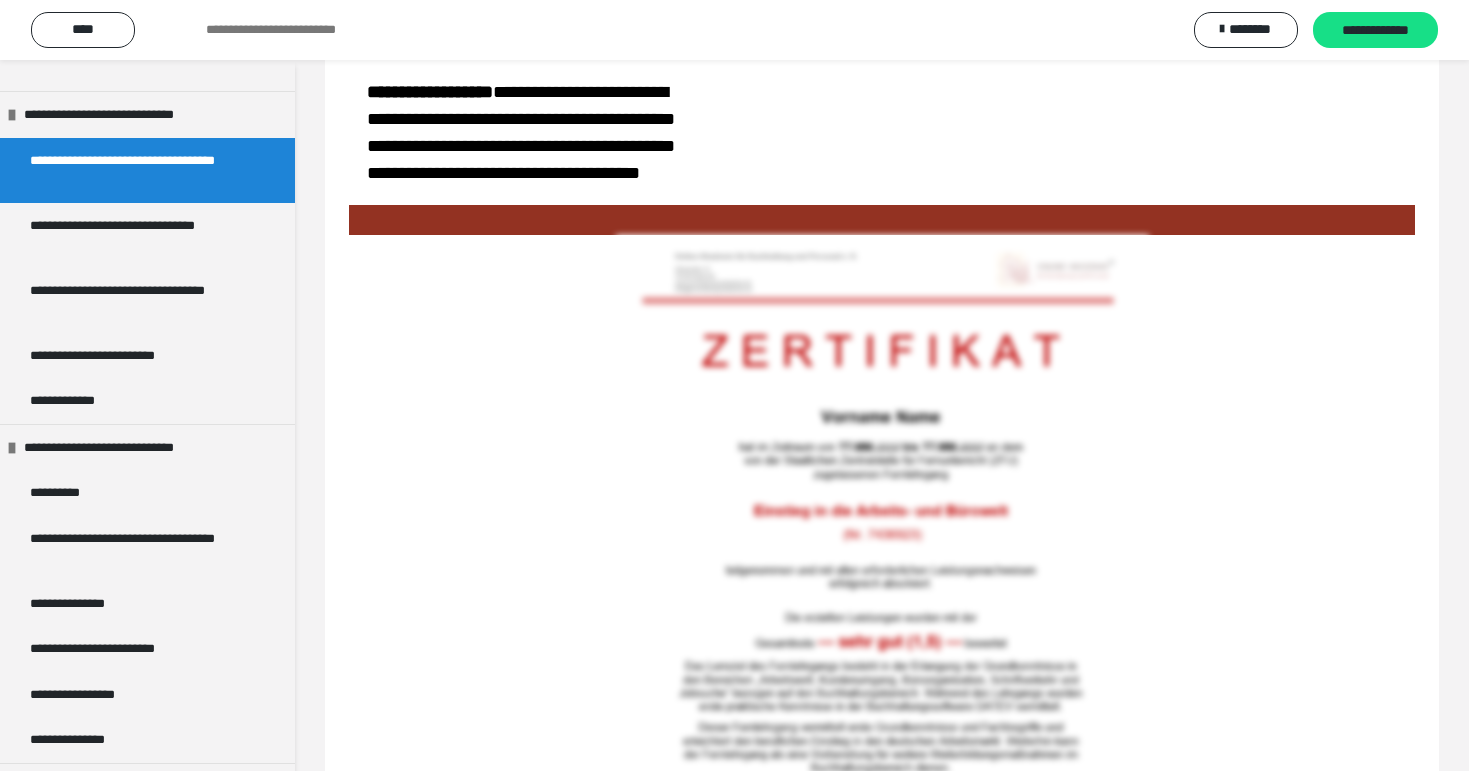 scroll, scrollTop: 1697, scrollLeft: 0, axis: vertical 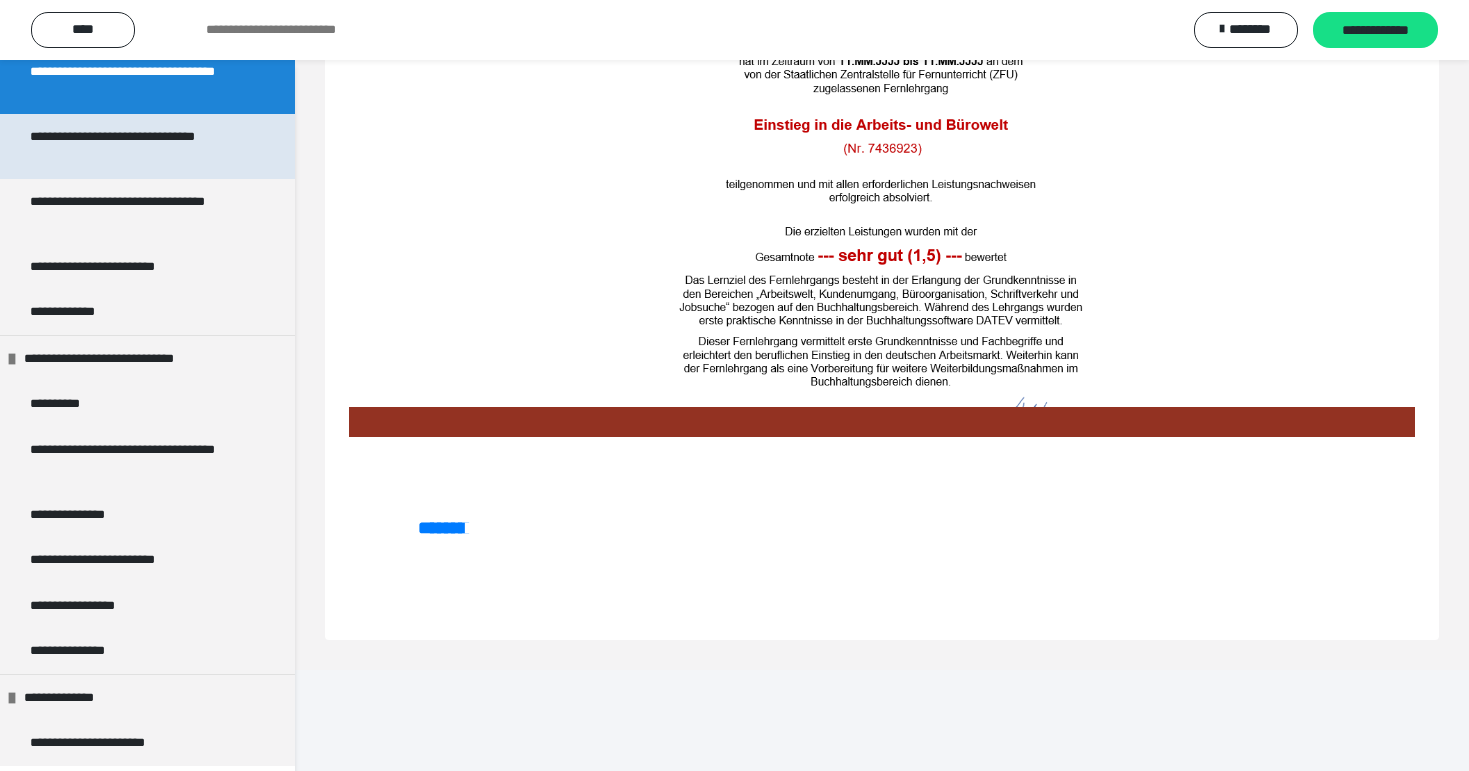 click on "**********" at bounding box center [139, 146] 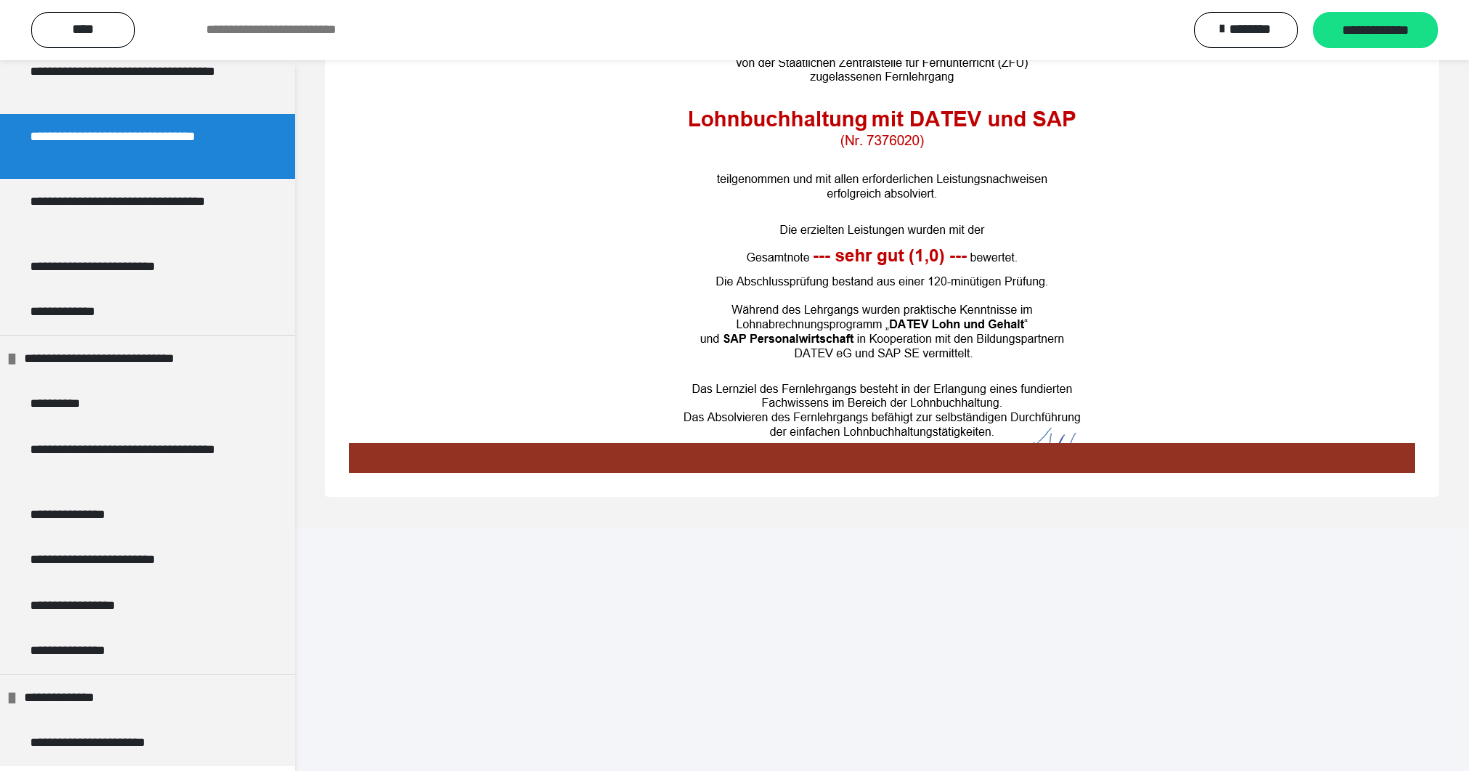 scroll, scrollTop: 1697, scrollLeft: 0, axis: vertical 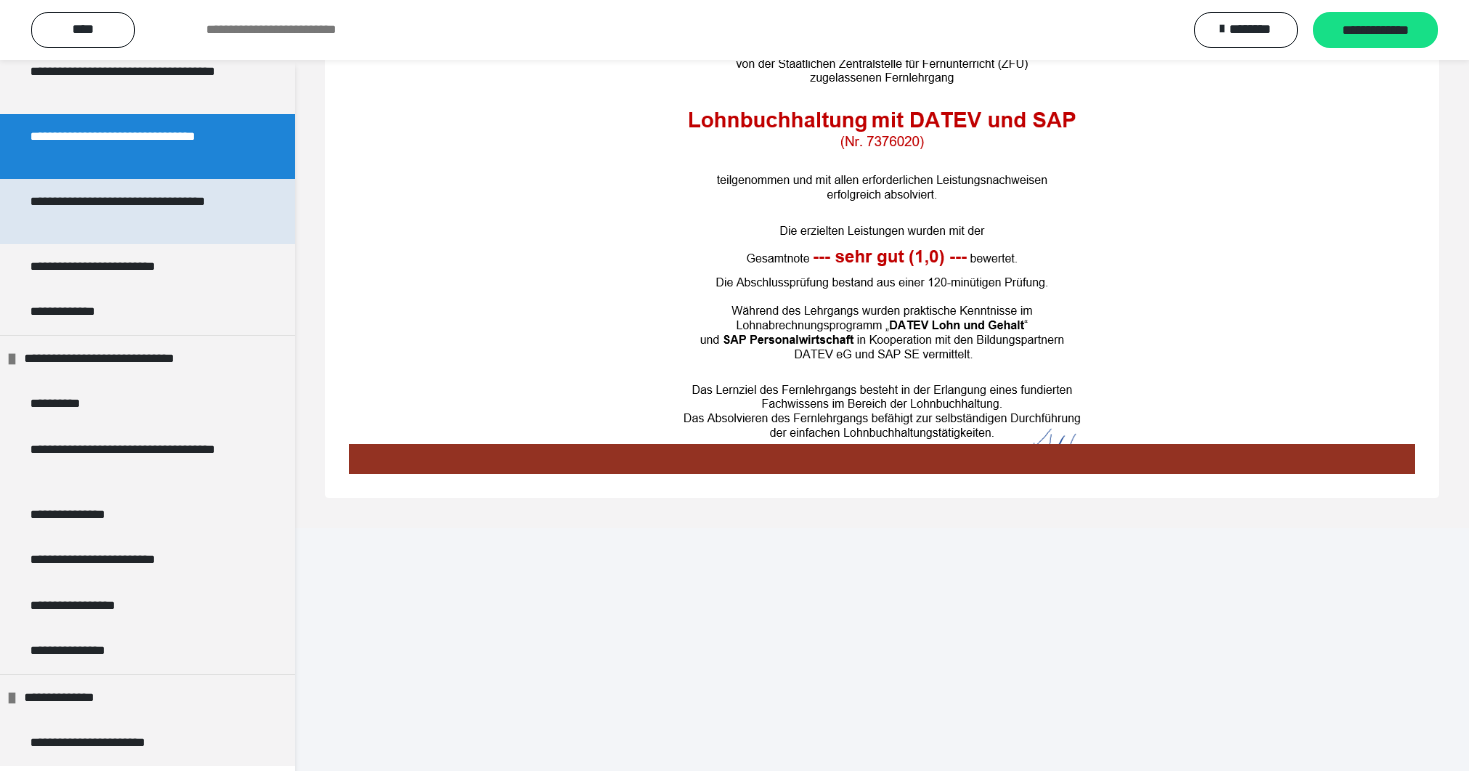 click on "**********" at bounding box center (139, 211) 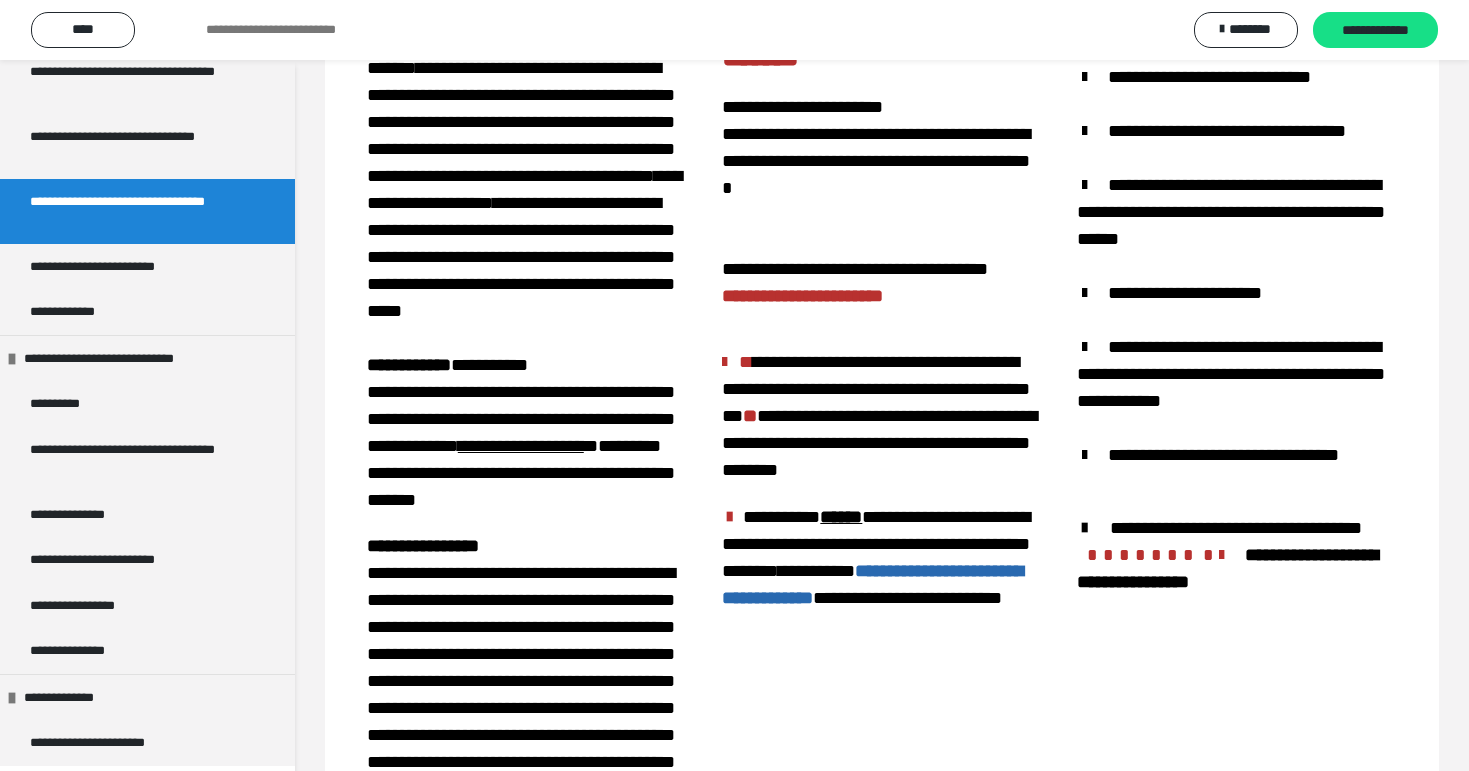 scroll, scrollTop: 0, scrollLeft: 0, axis: both 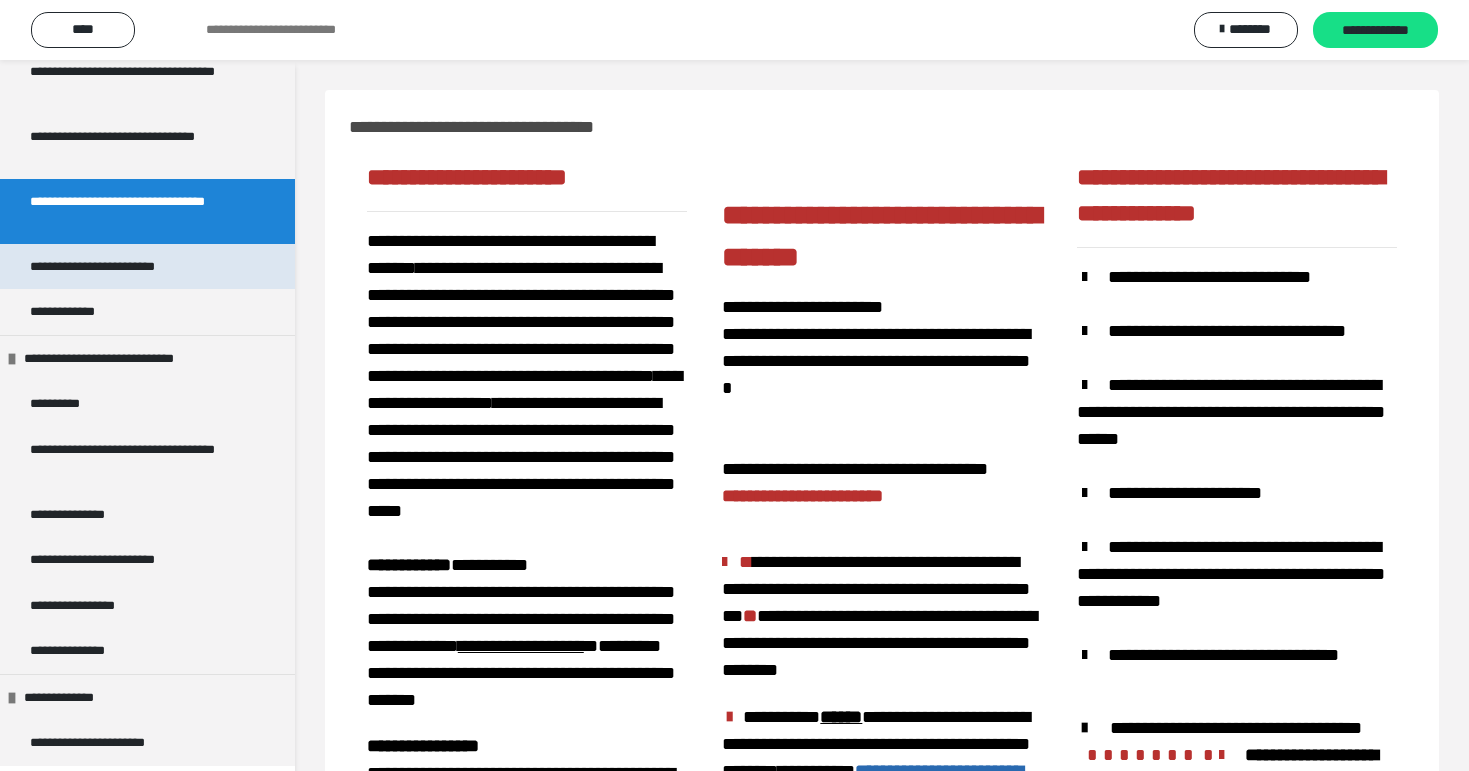 click on "**********" at bounding box center (115, 267) 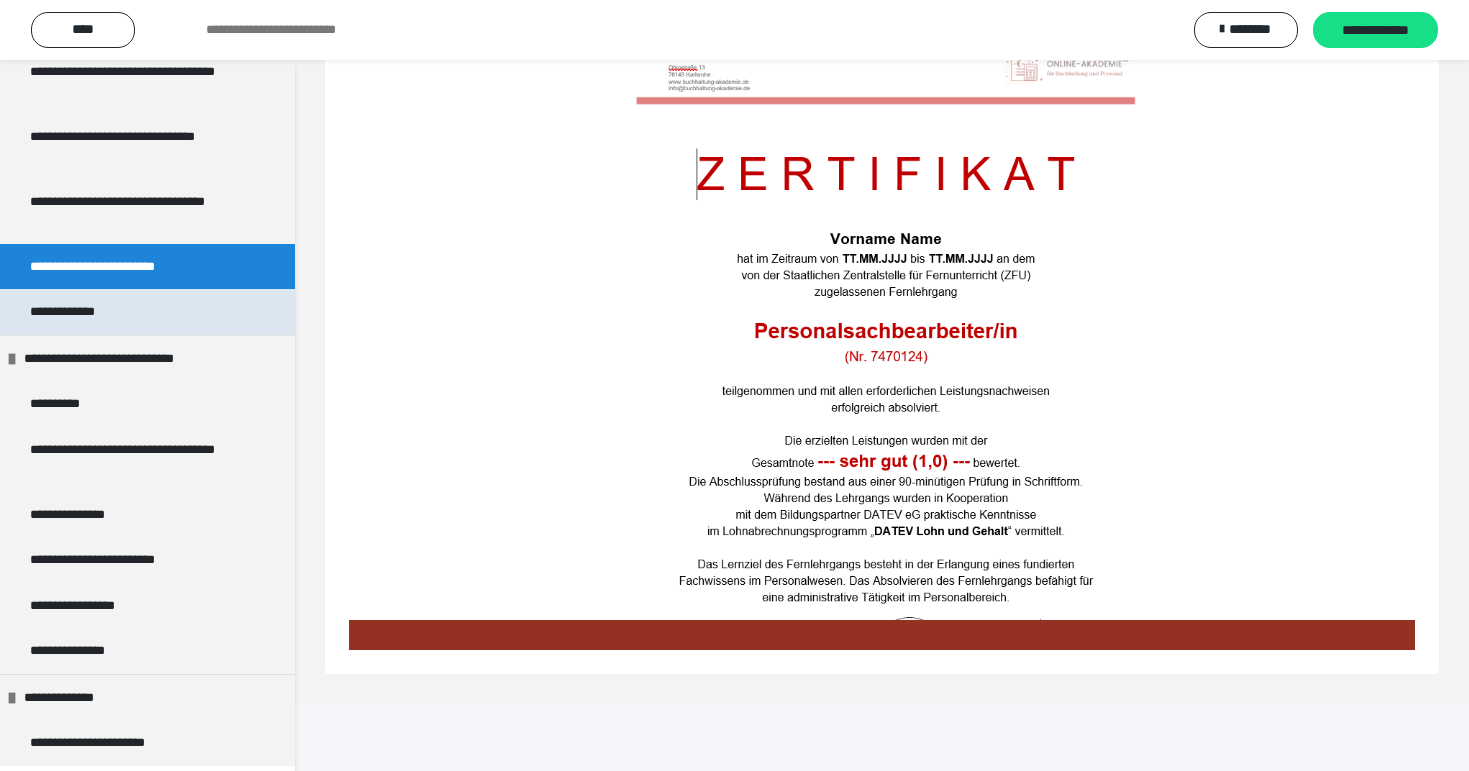 scroll, scrollTop: 1129, scrollLeft: 0, axis: vertical 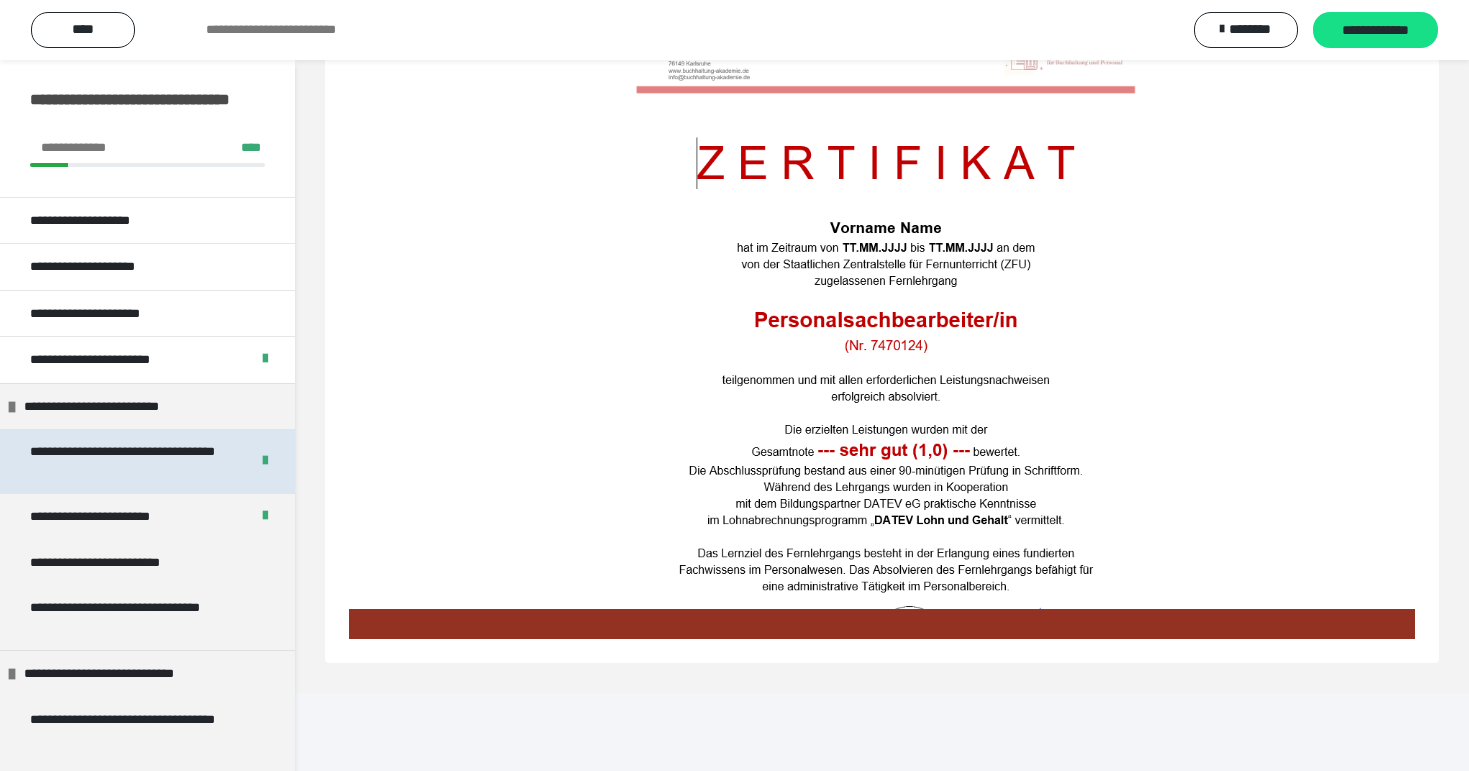 click on "**********" at bounding box center (131, 461) 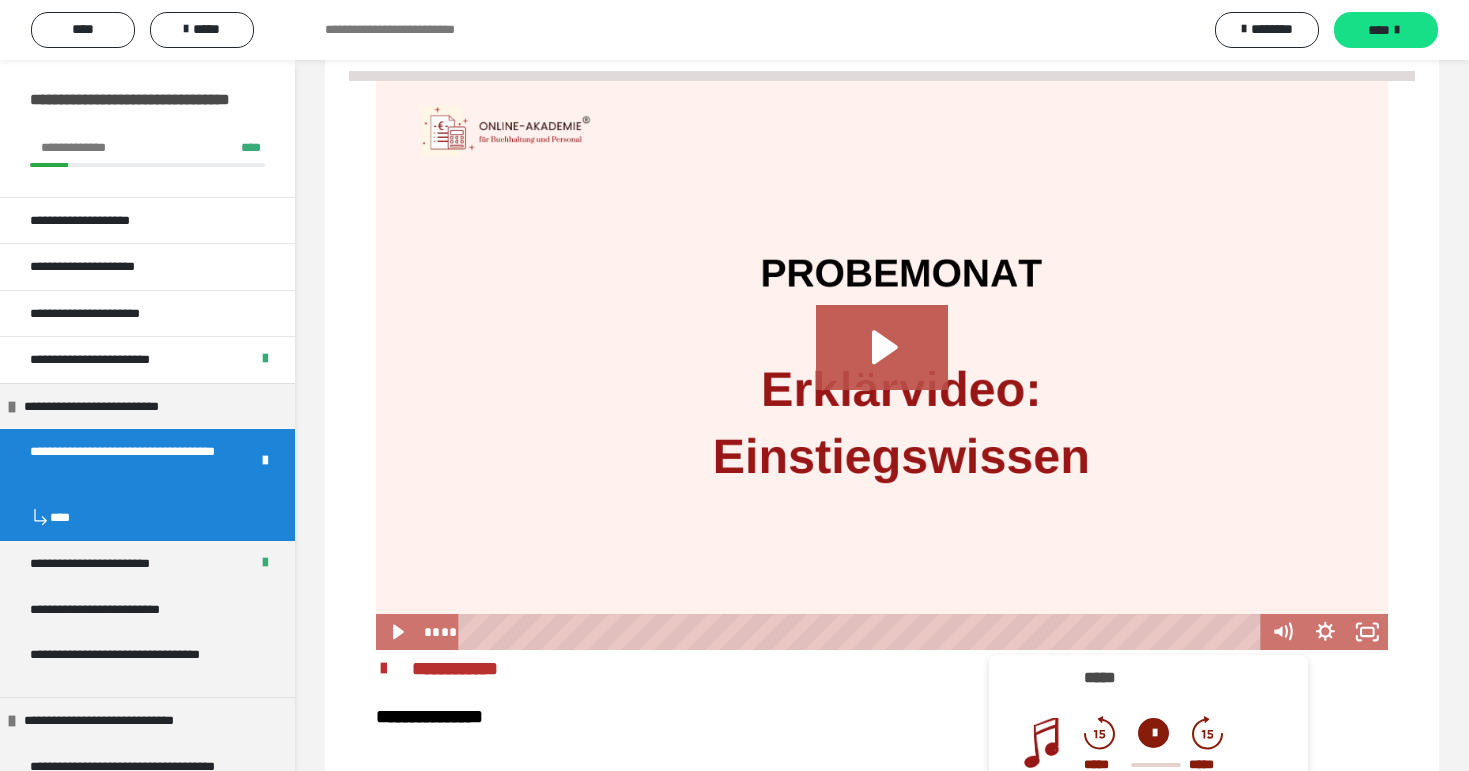 scroll, scrollTop: 1115, scrollLeft: 0, axis: vertical 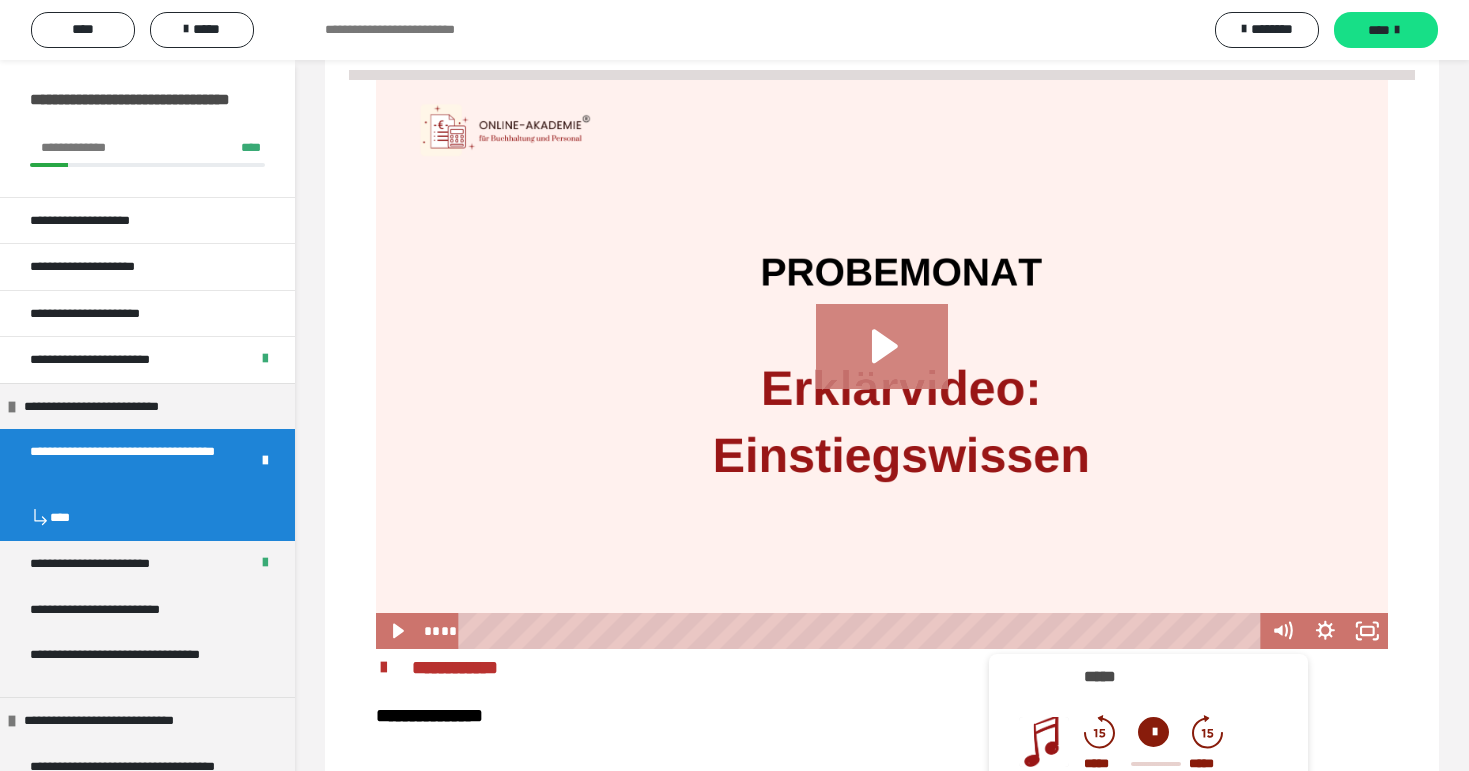 click 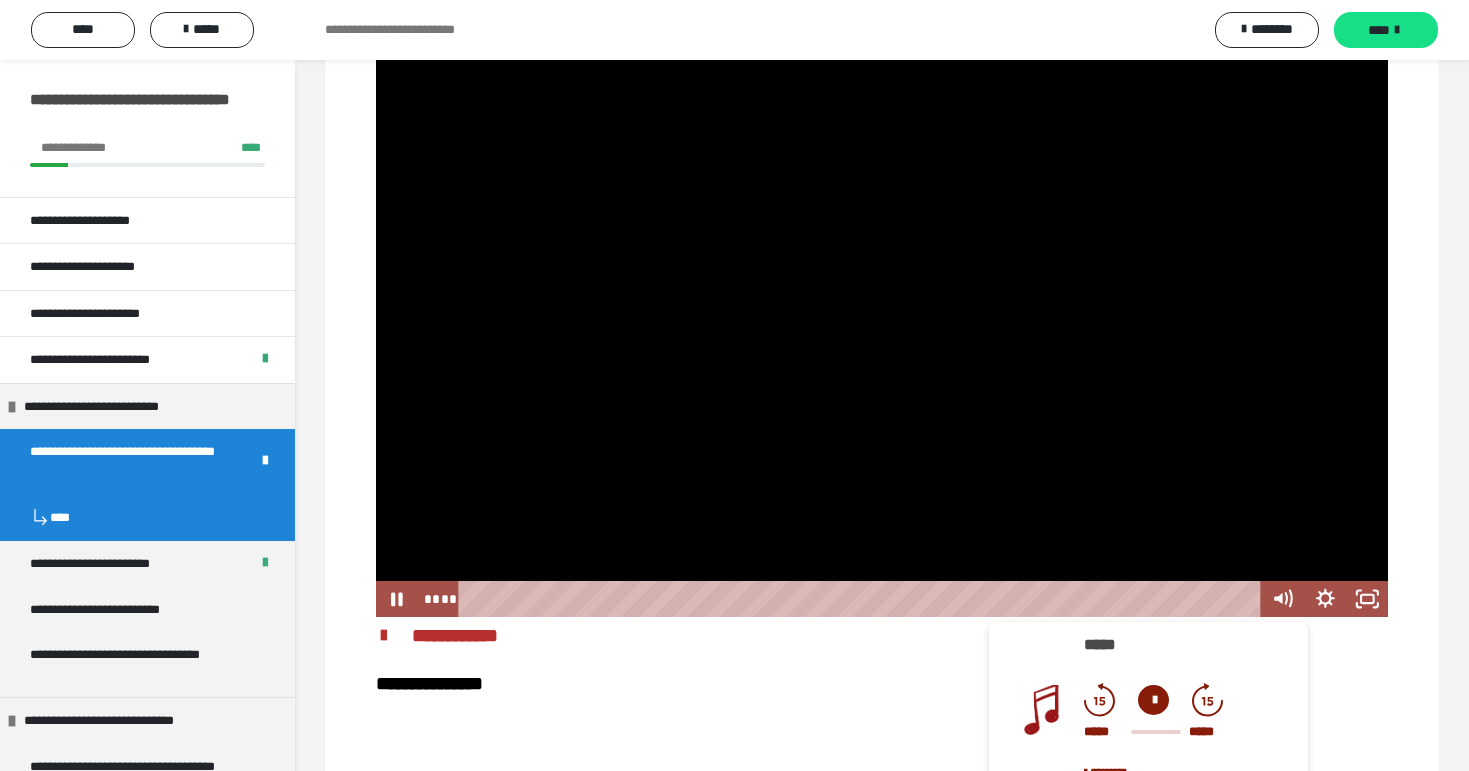 click at bounding box center (882, 333) 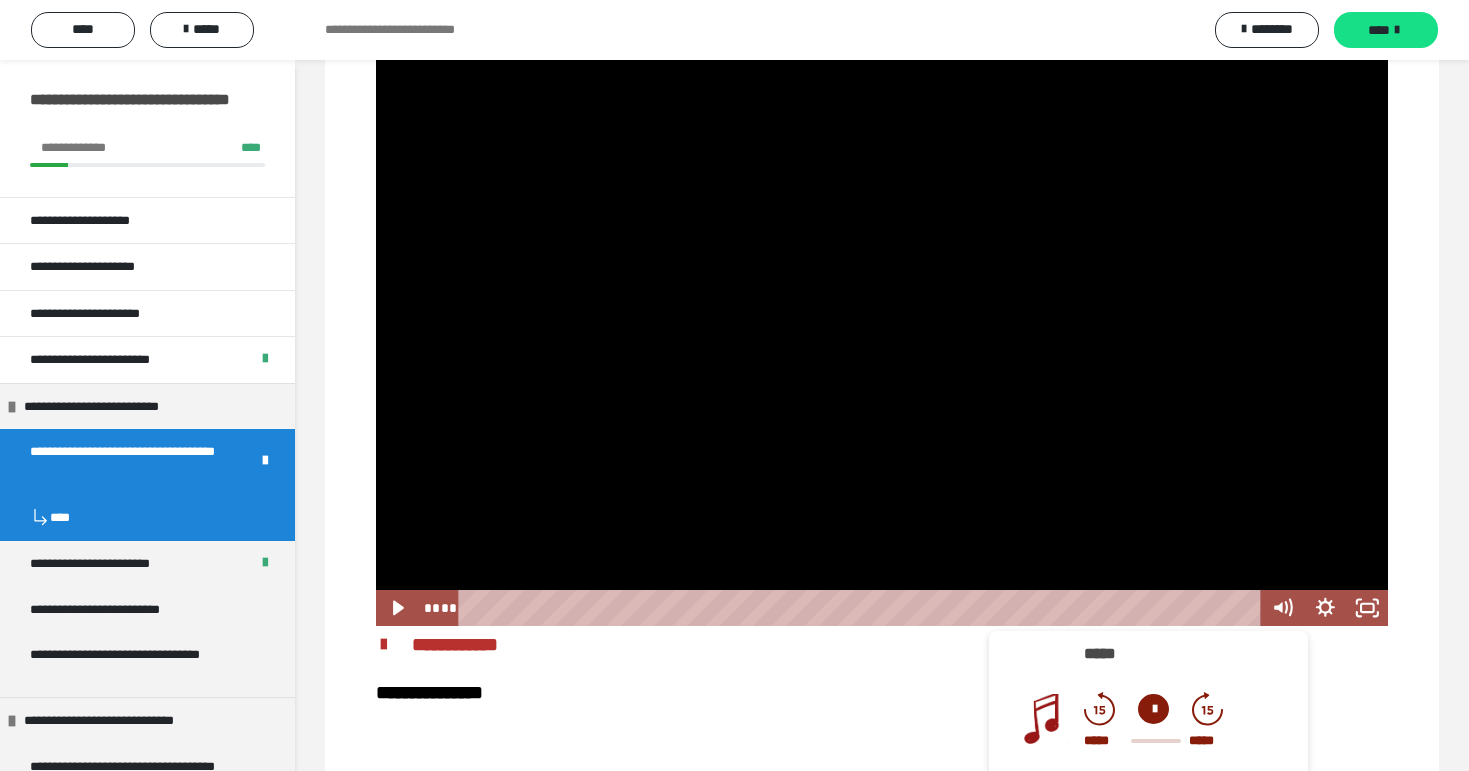 scroll, scrollTop: 1141, scrollLeft: 0, axis: vertical 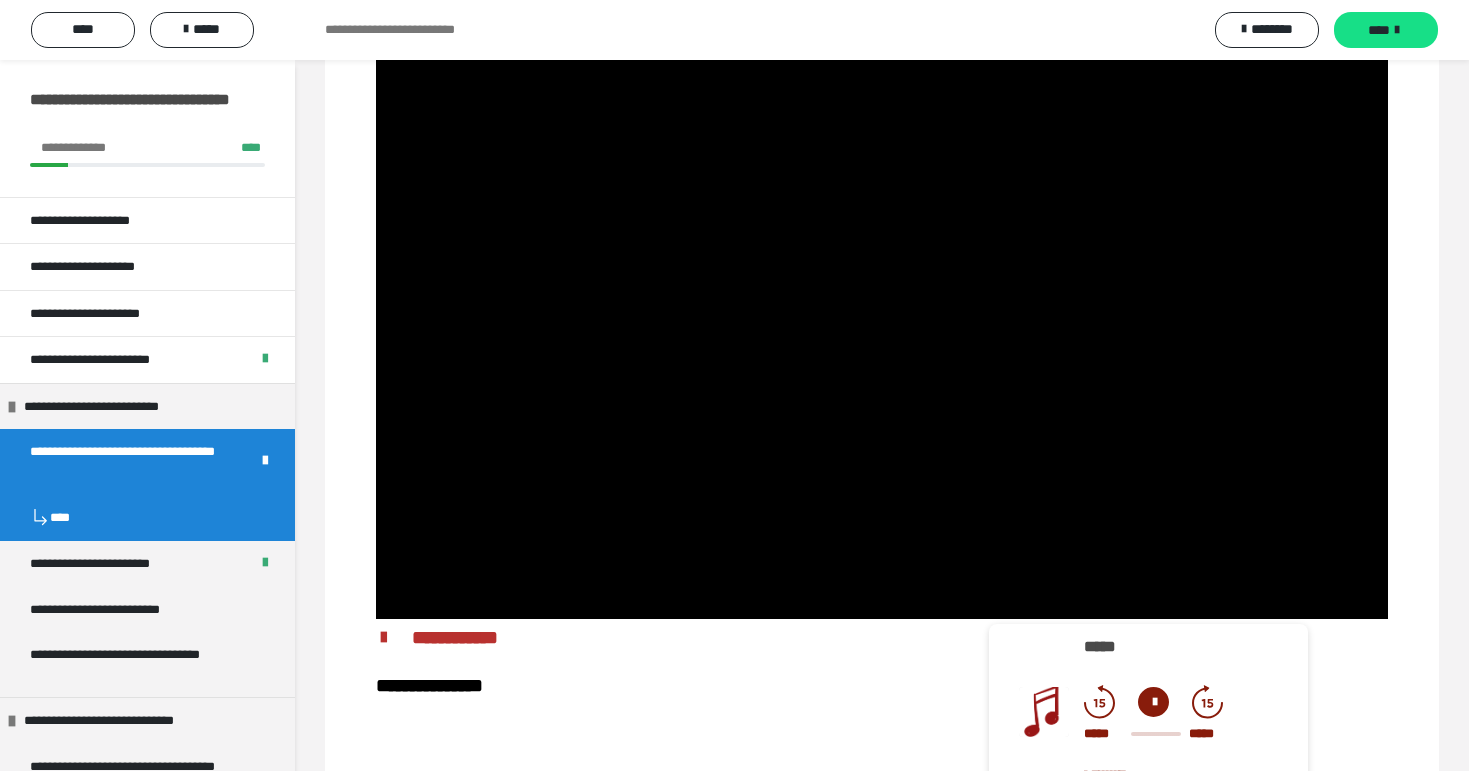type 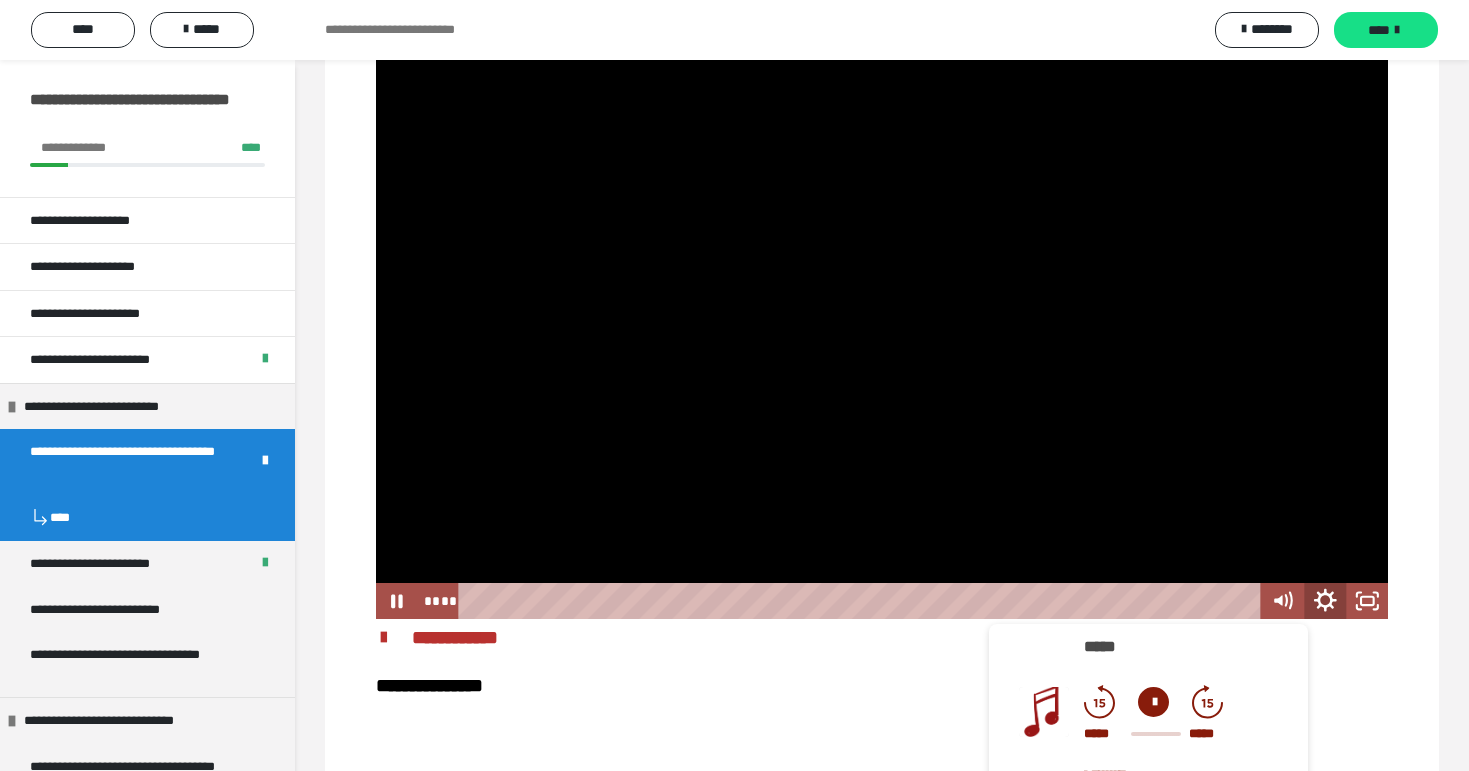 click 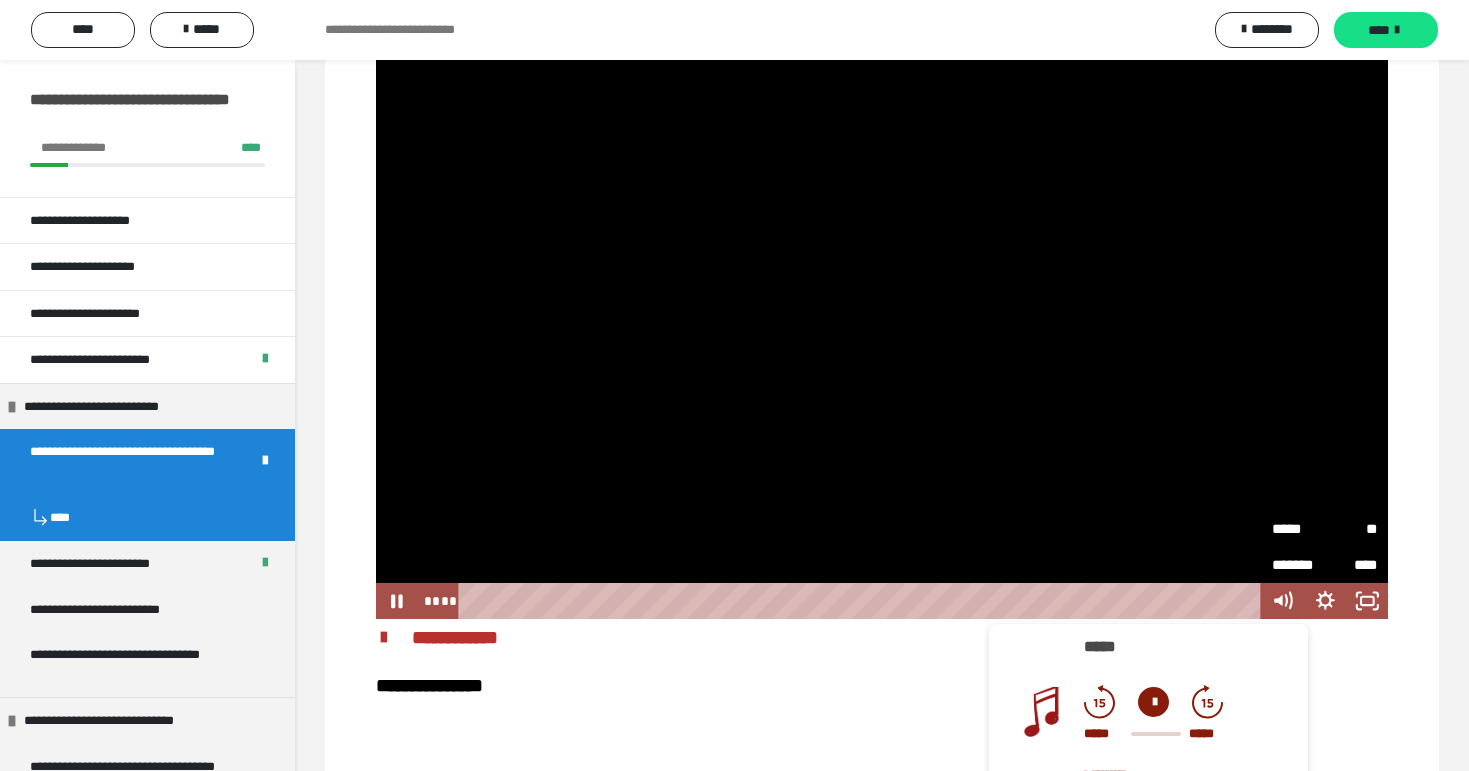click on "*****" at bounding box center (1298, 529) 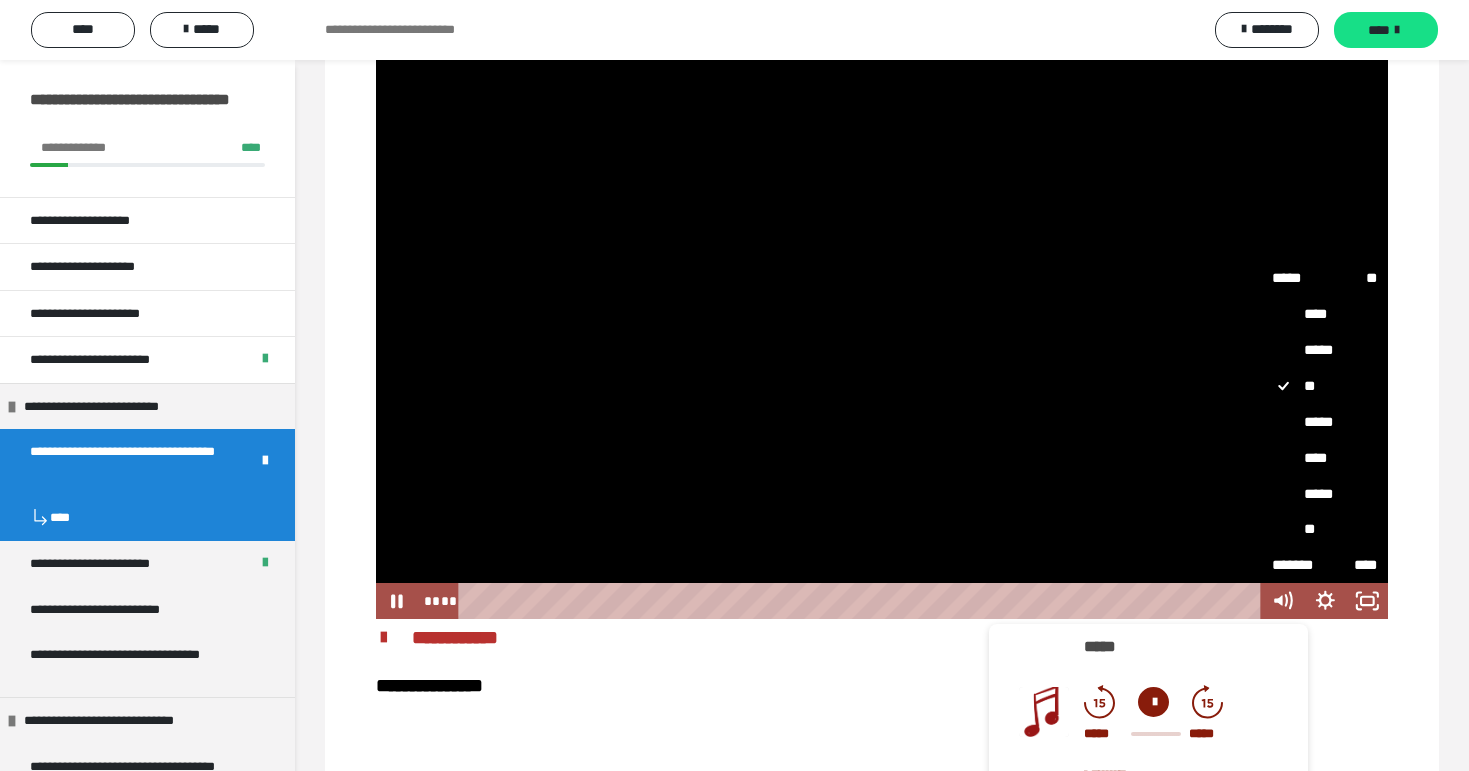 click on "*****" at bounding box center (1325, 422) 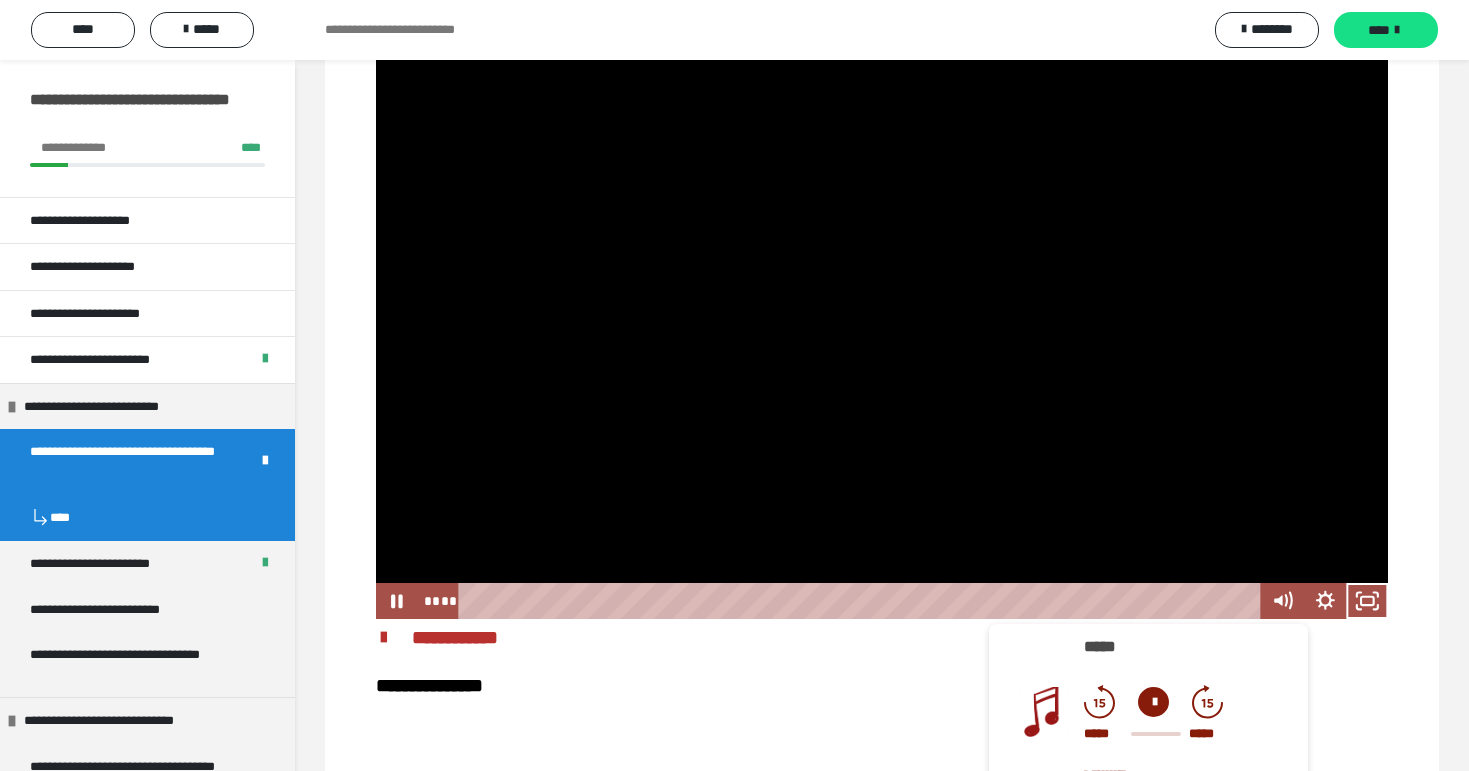 type 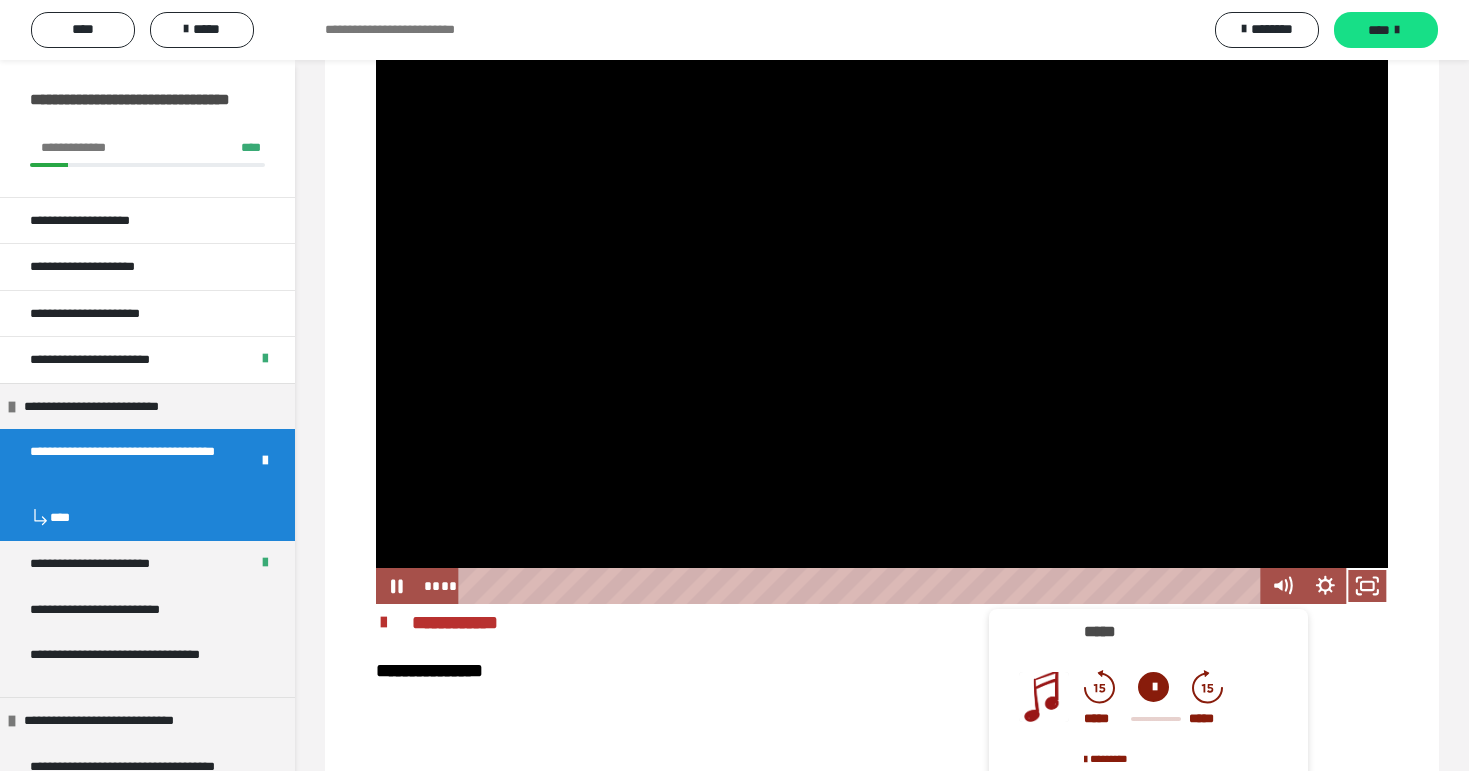 scroll, scrollTop: 1157, scrollLeft: 0, axis: vertical 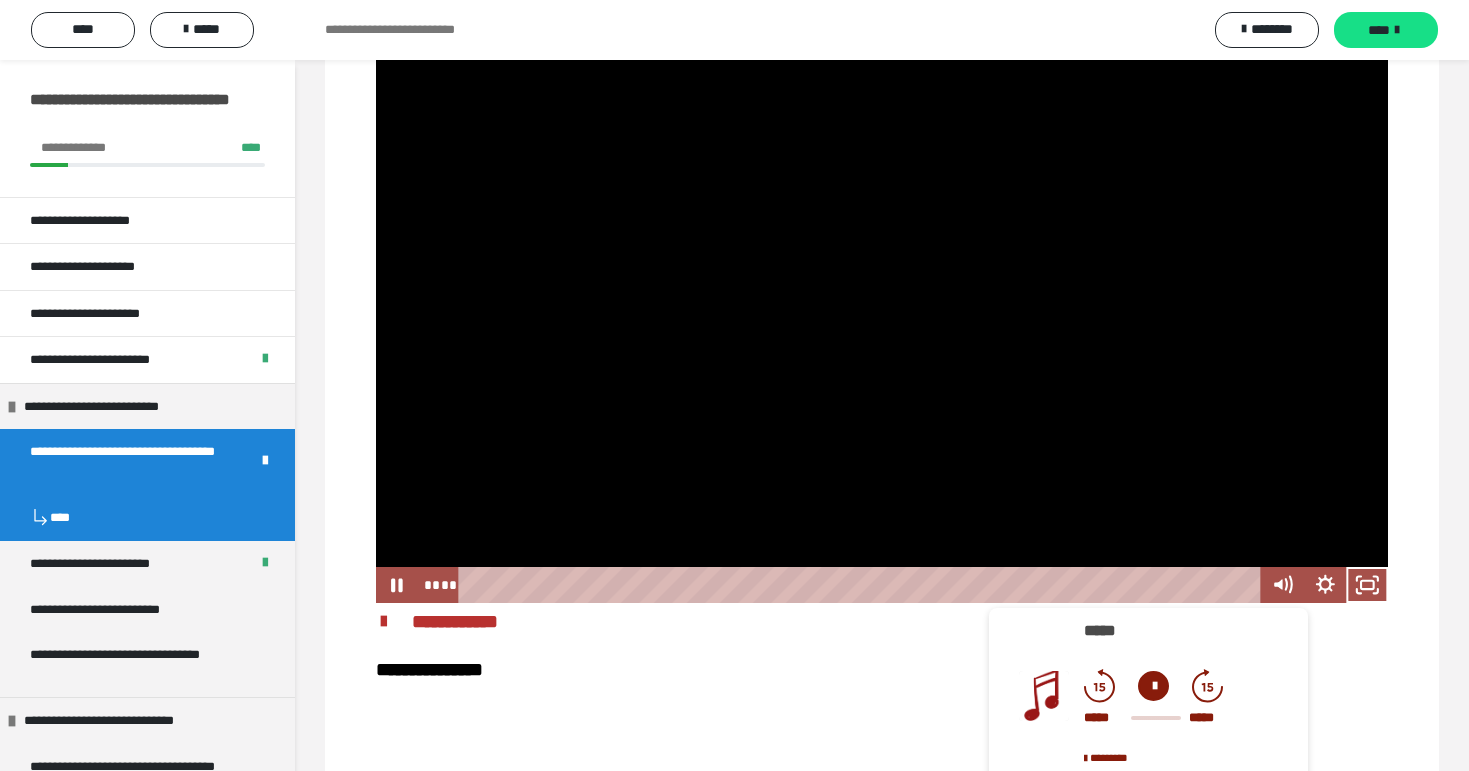 click at bounding box center [1367, 585] 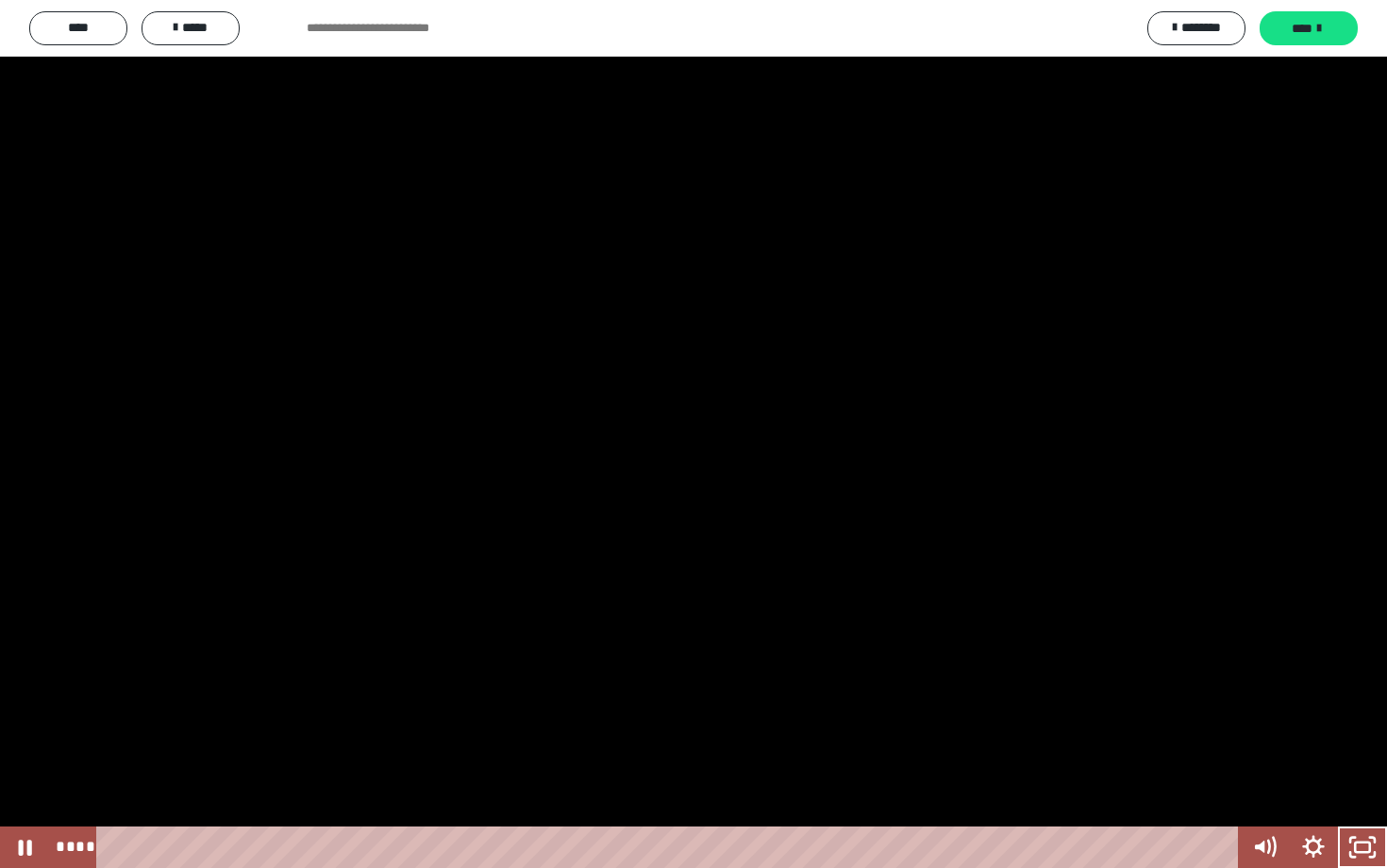 click at bounding box center [694, 434] 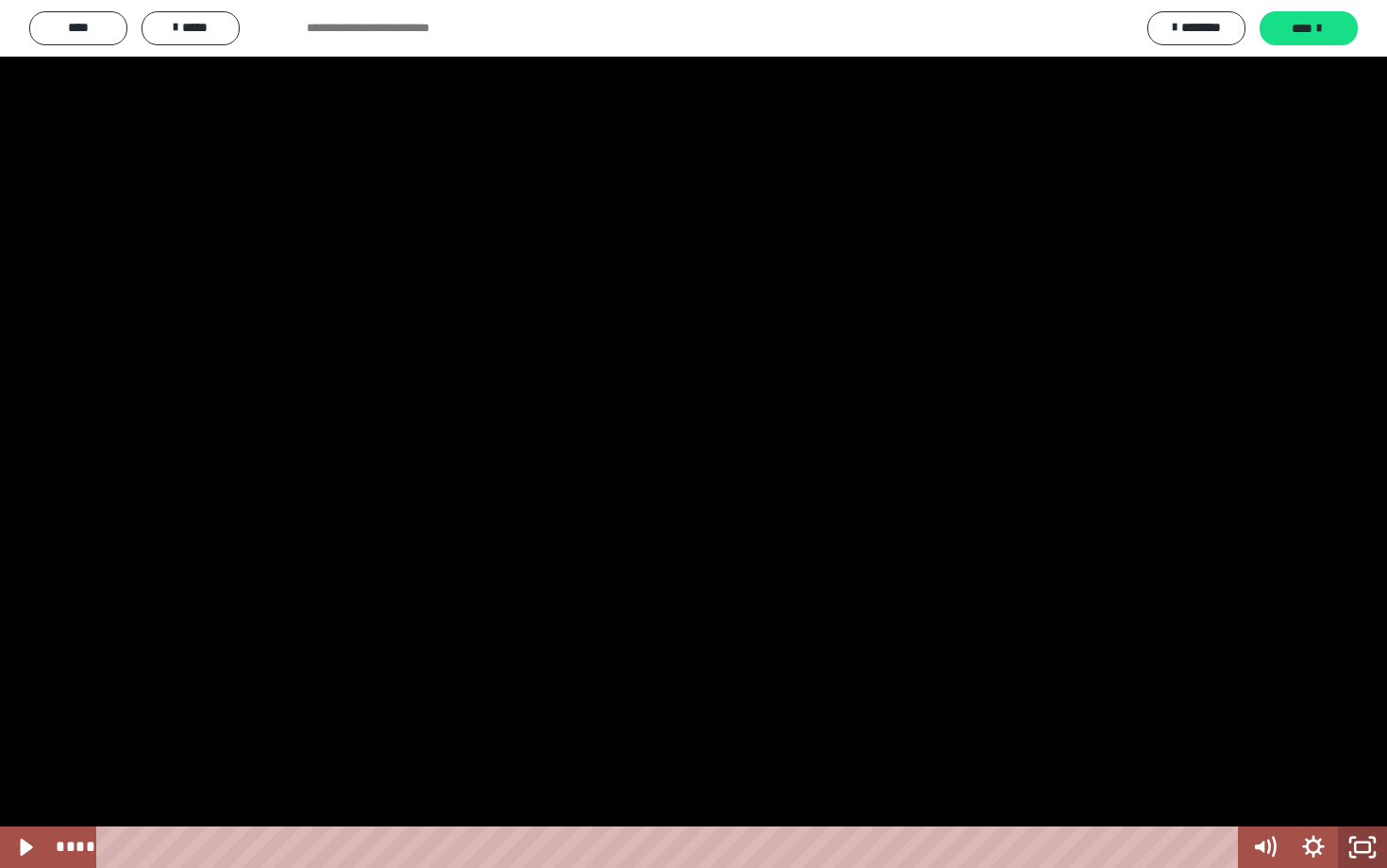 click 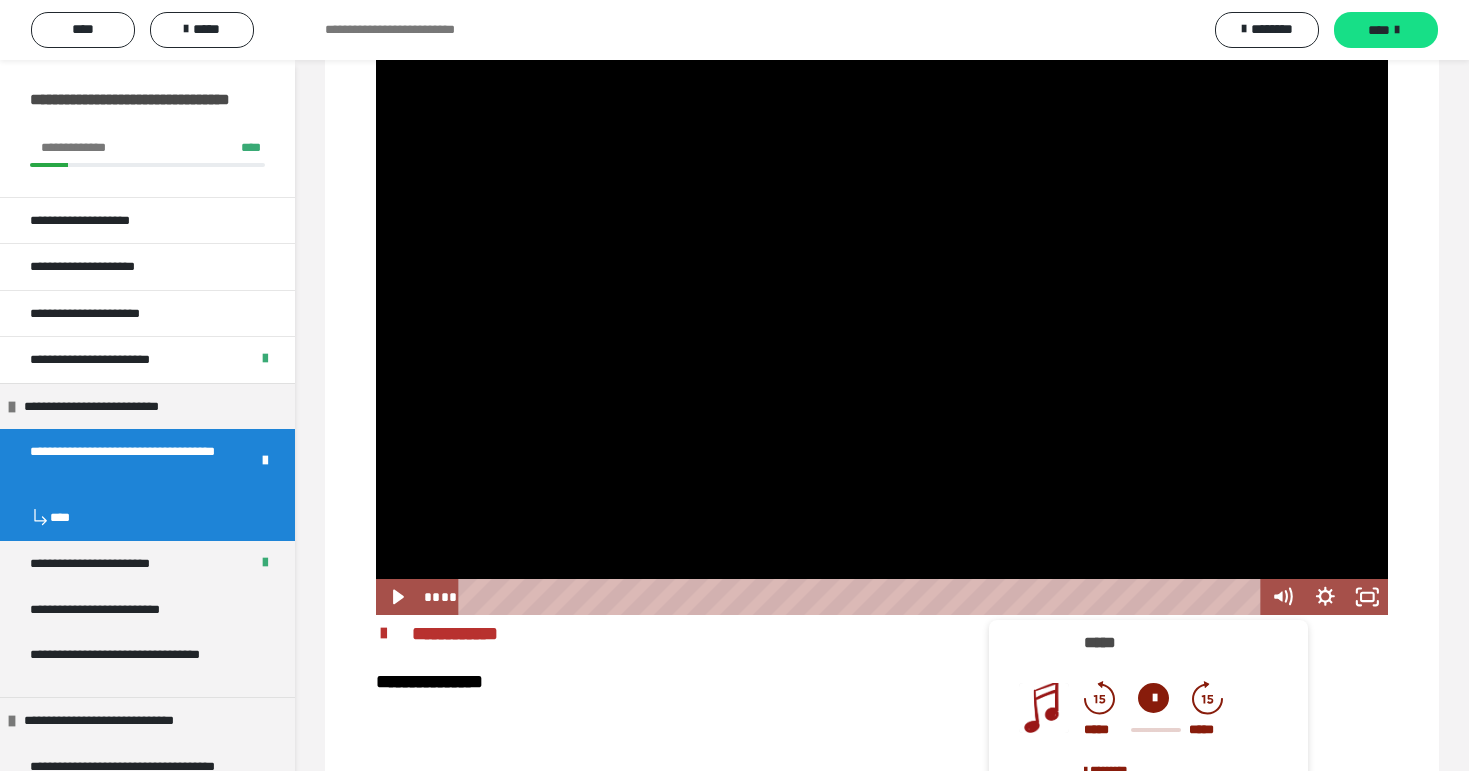 click at bounding box center (882, 331) 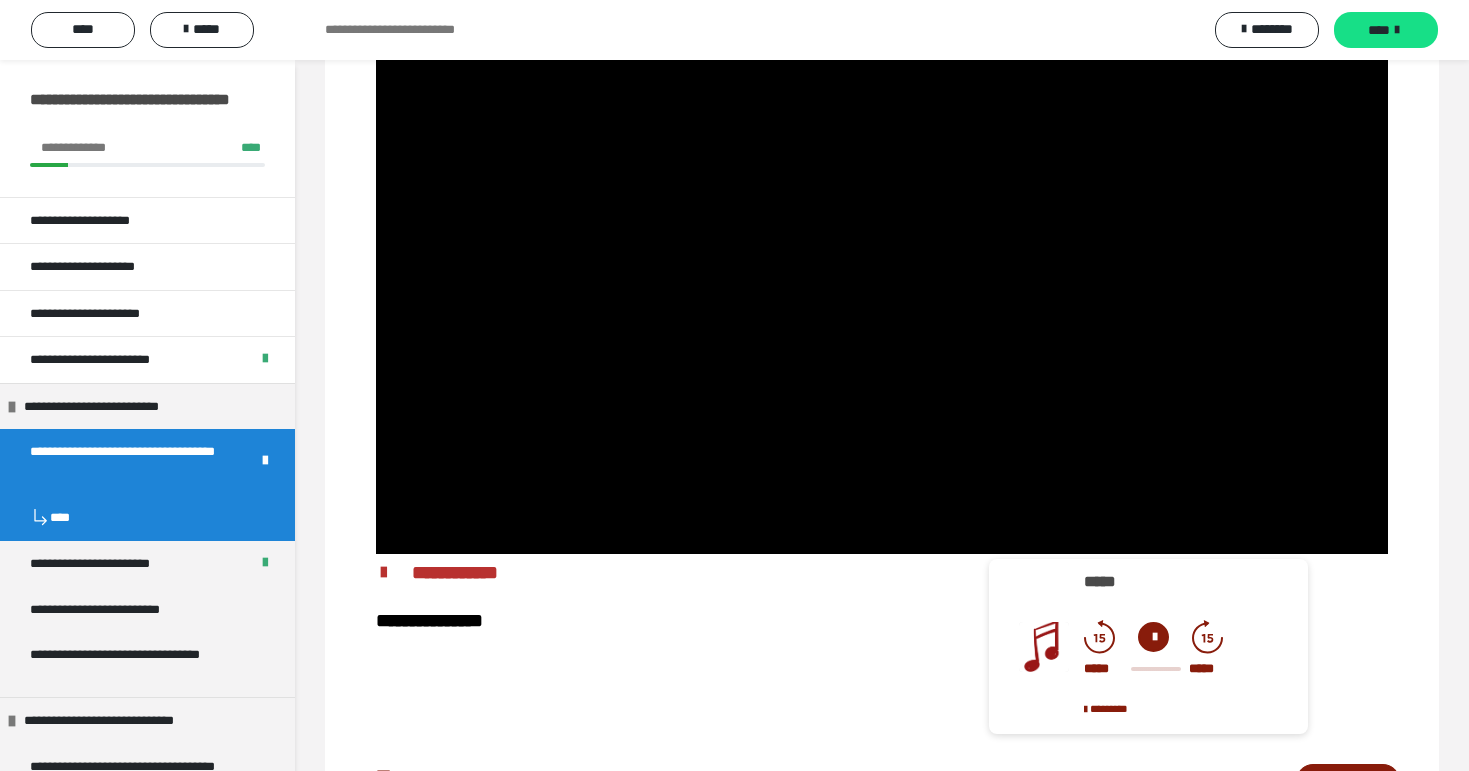 scroll, scrollTop: 1202, scrollLeft: 0, axis: vertical 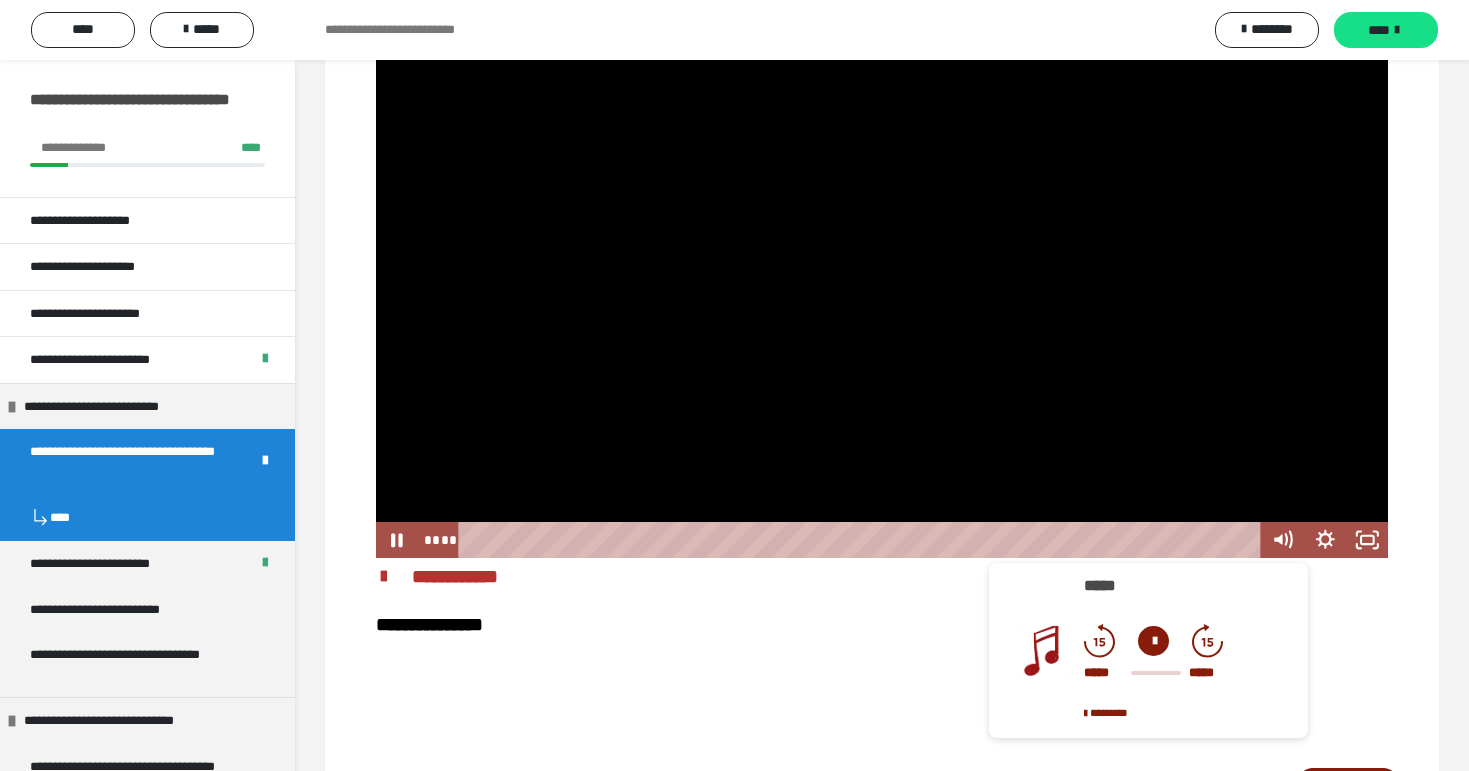 click at bounding box center [882, 274] 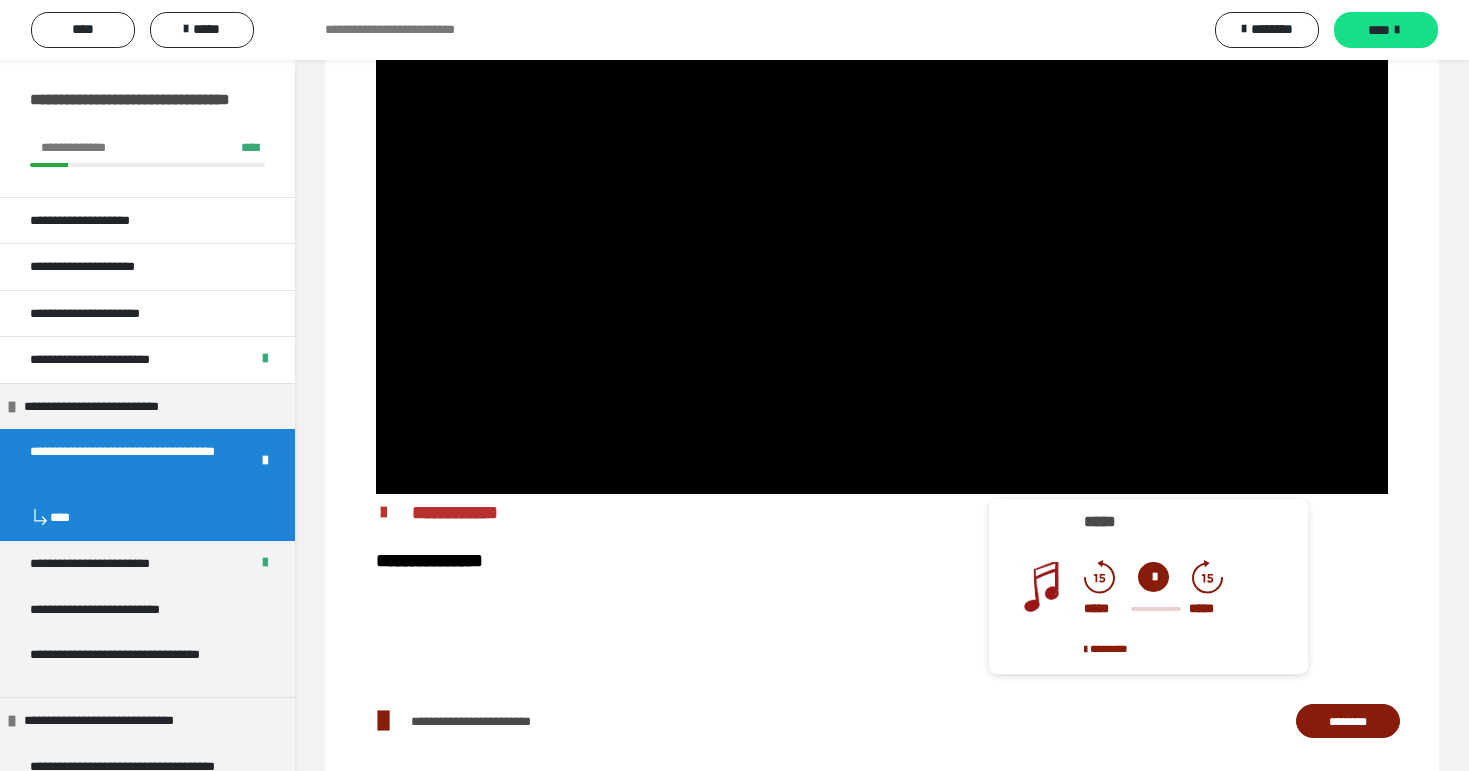 scroll, scrollTop: 1271, scrollLeft: 0, axis: vertical 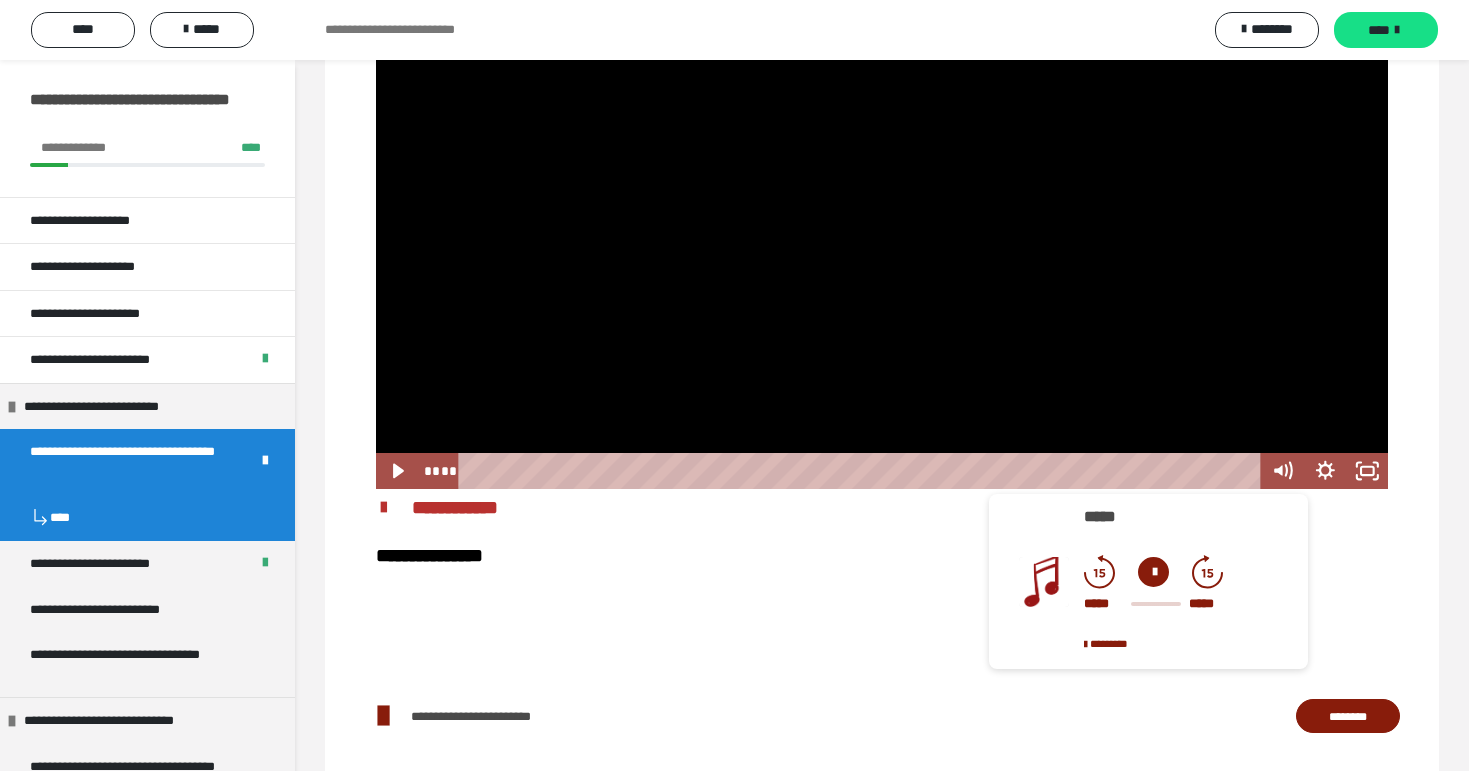 click at bounding box center (882, 205) 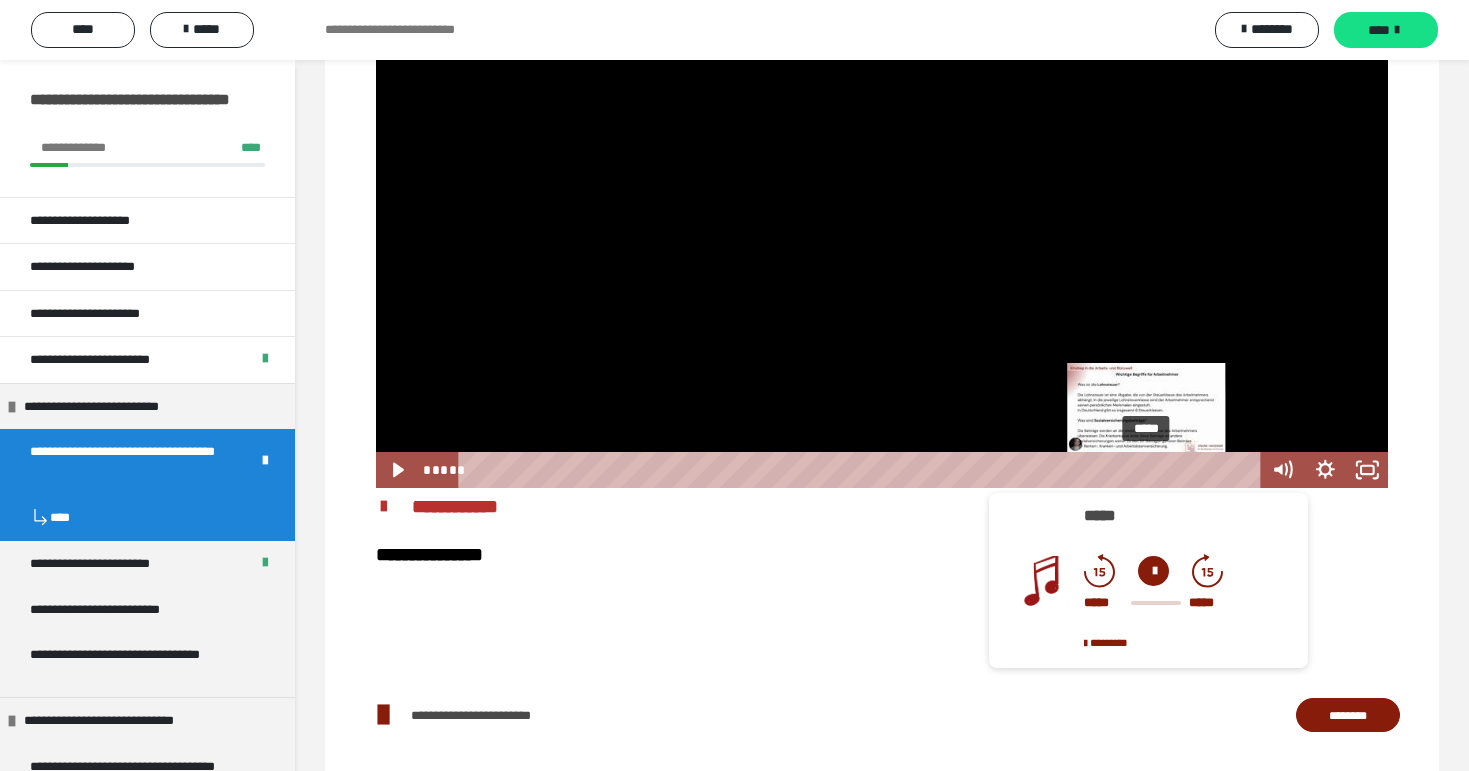 click at bounding box center (1147, 470) 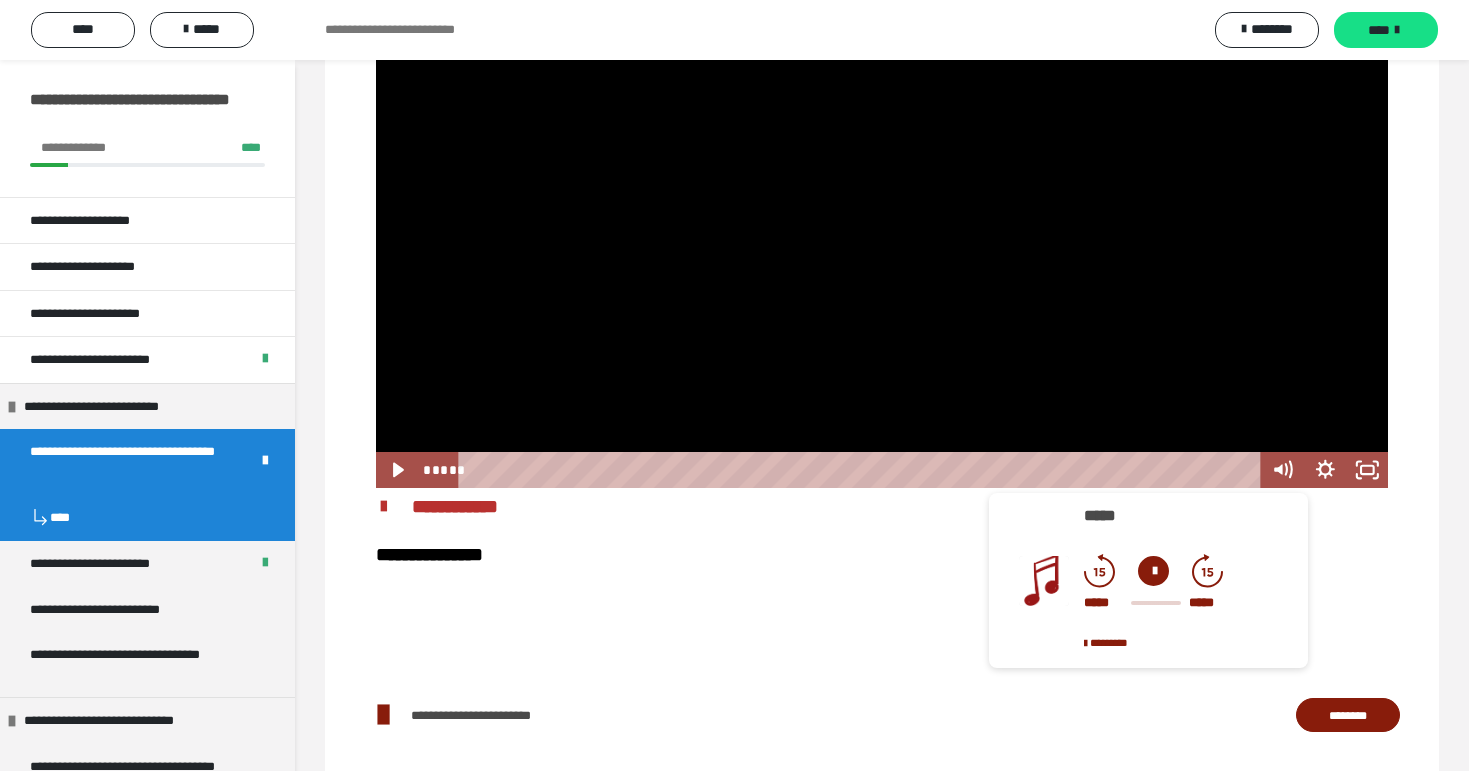 click at bounding box center (882, 204) 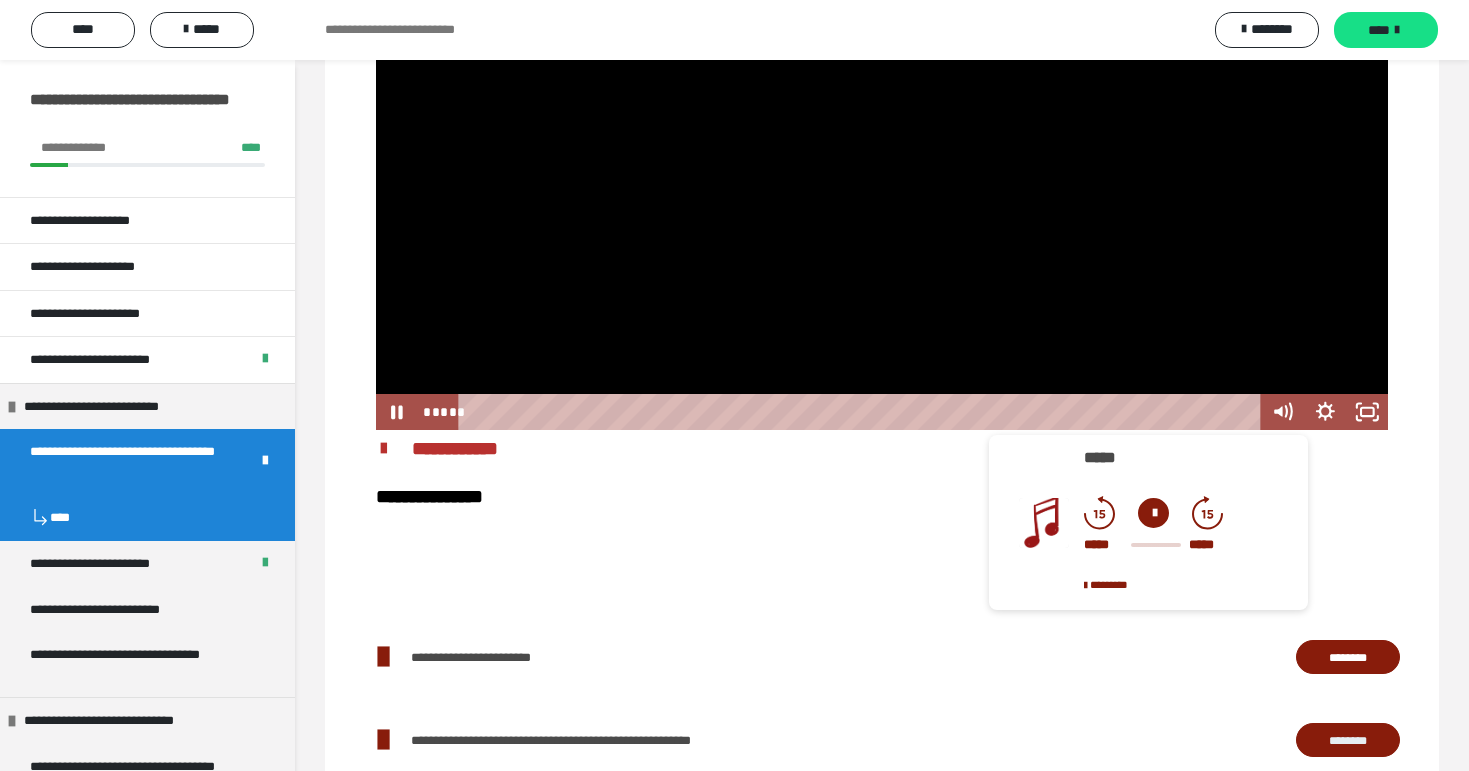 scroll, scrollTop: 1335, scrollLeft: 0, axis: vertical 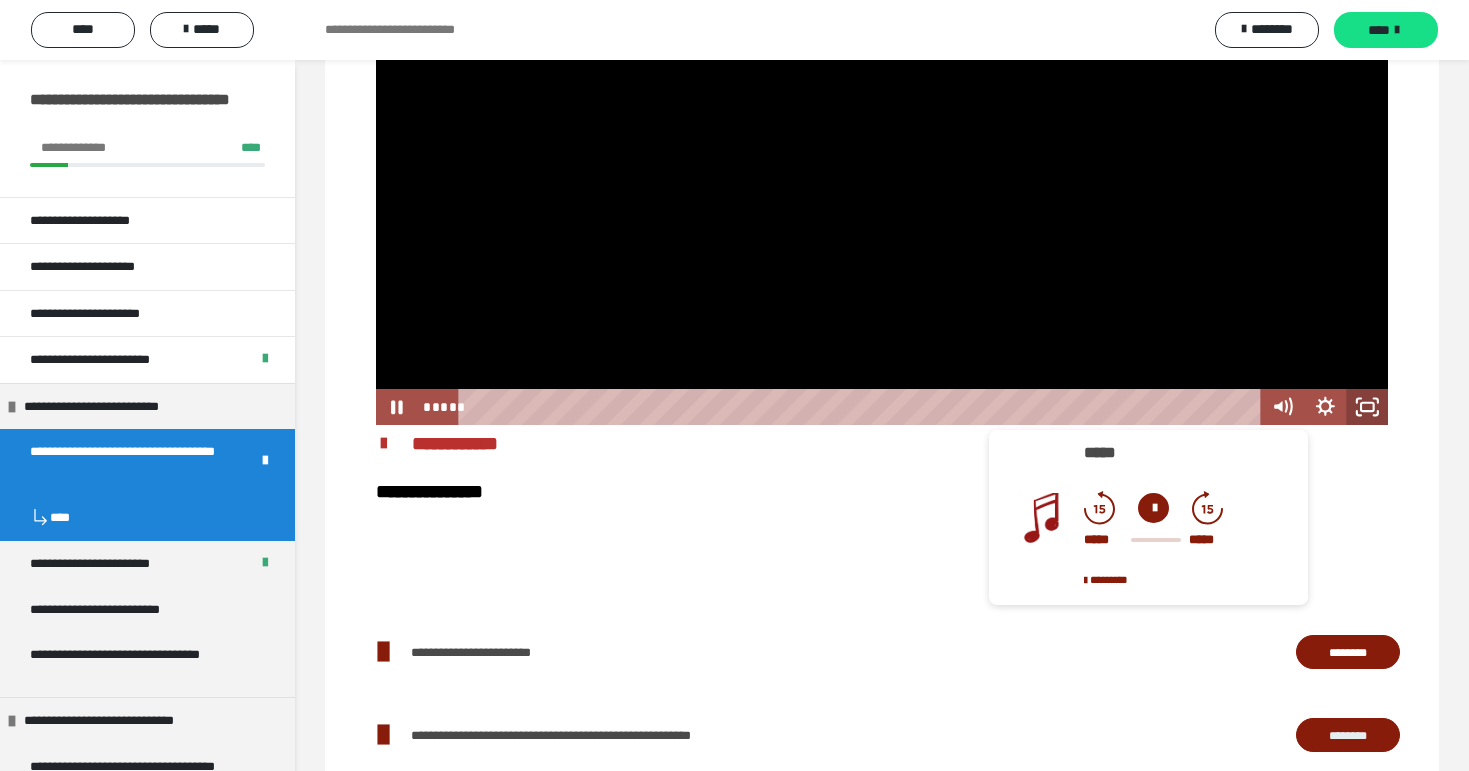 click 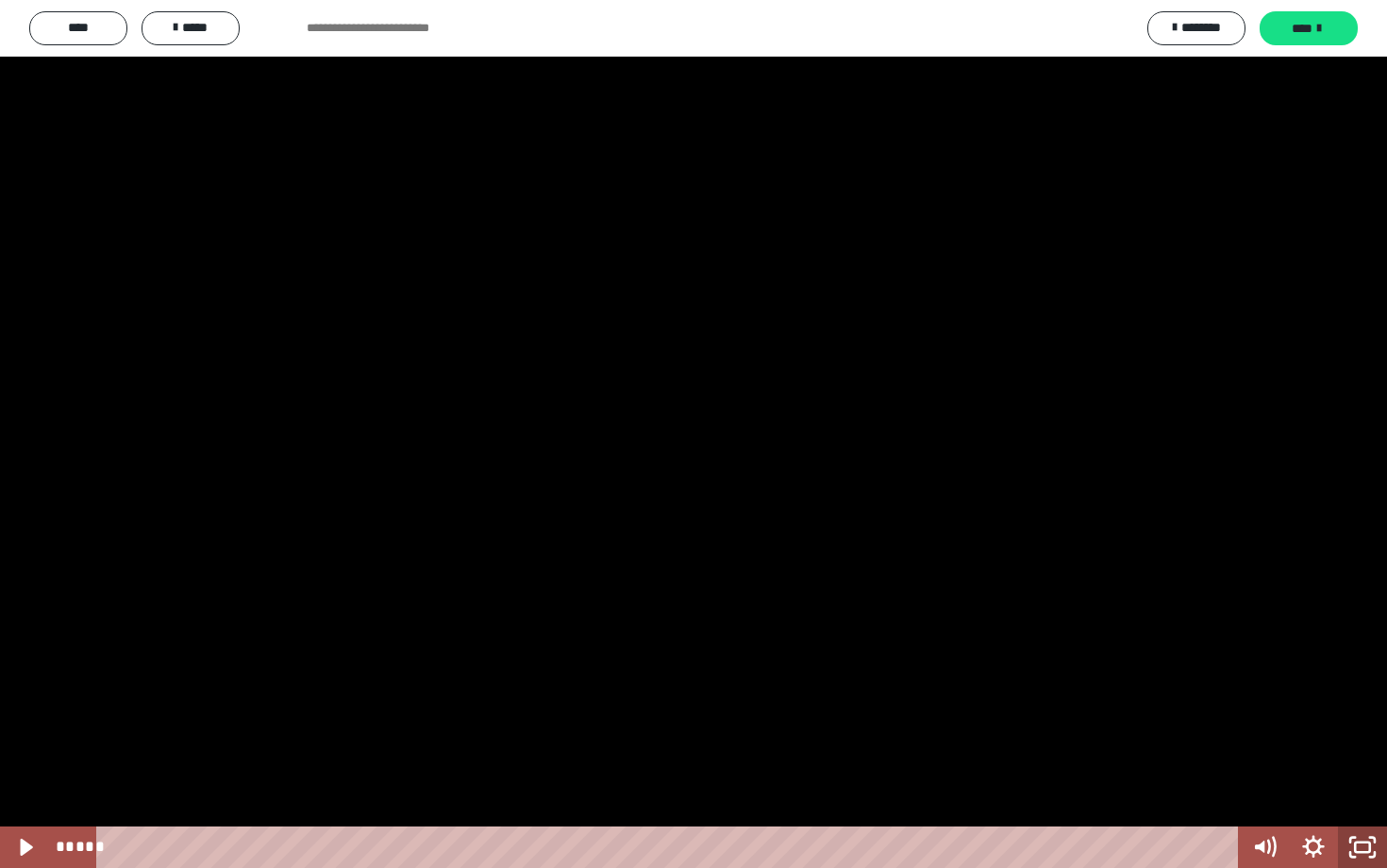 click 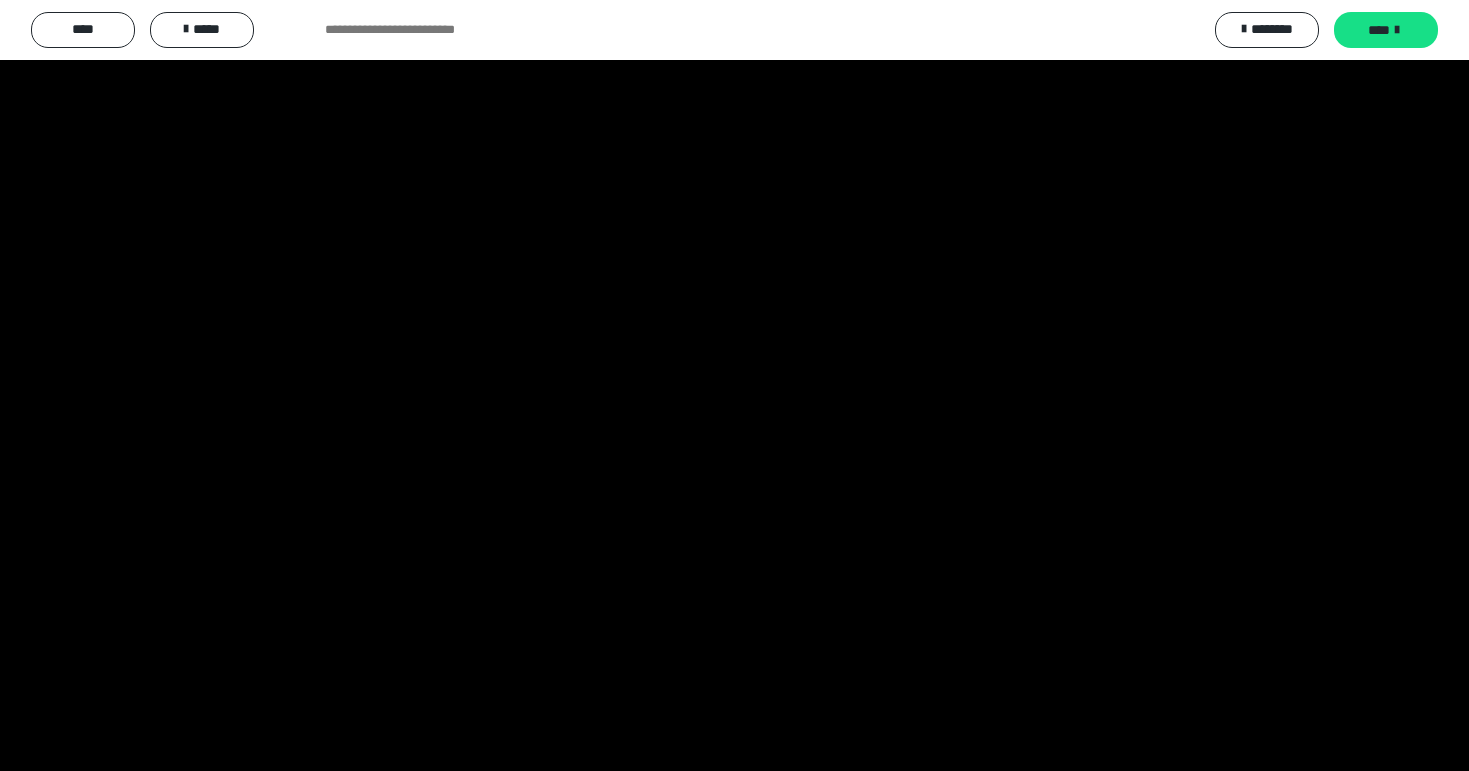scroll, scrollTop: 1312, scrollLeft: 0, axis: vertical 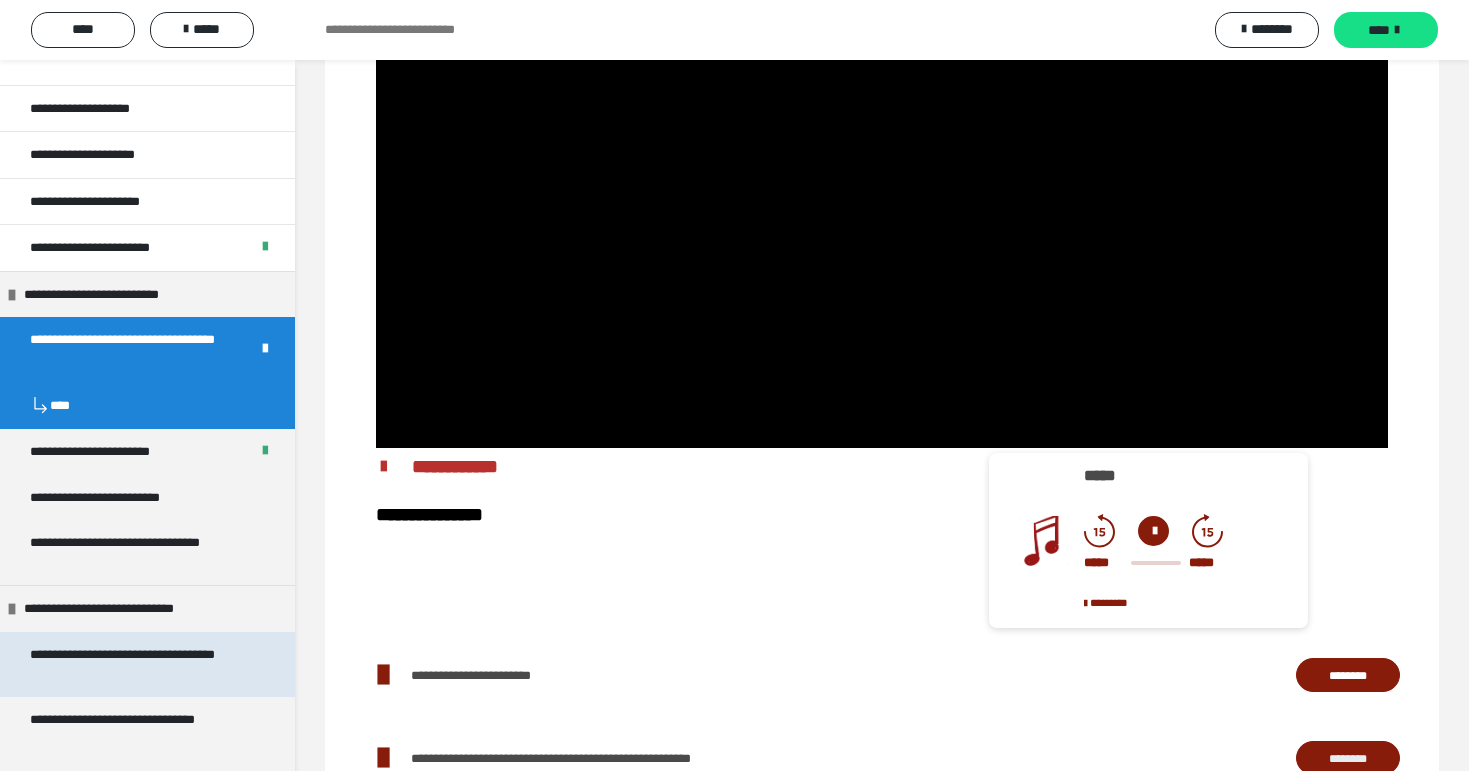 click on "**********" at bounding box center [139, 664] 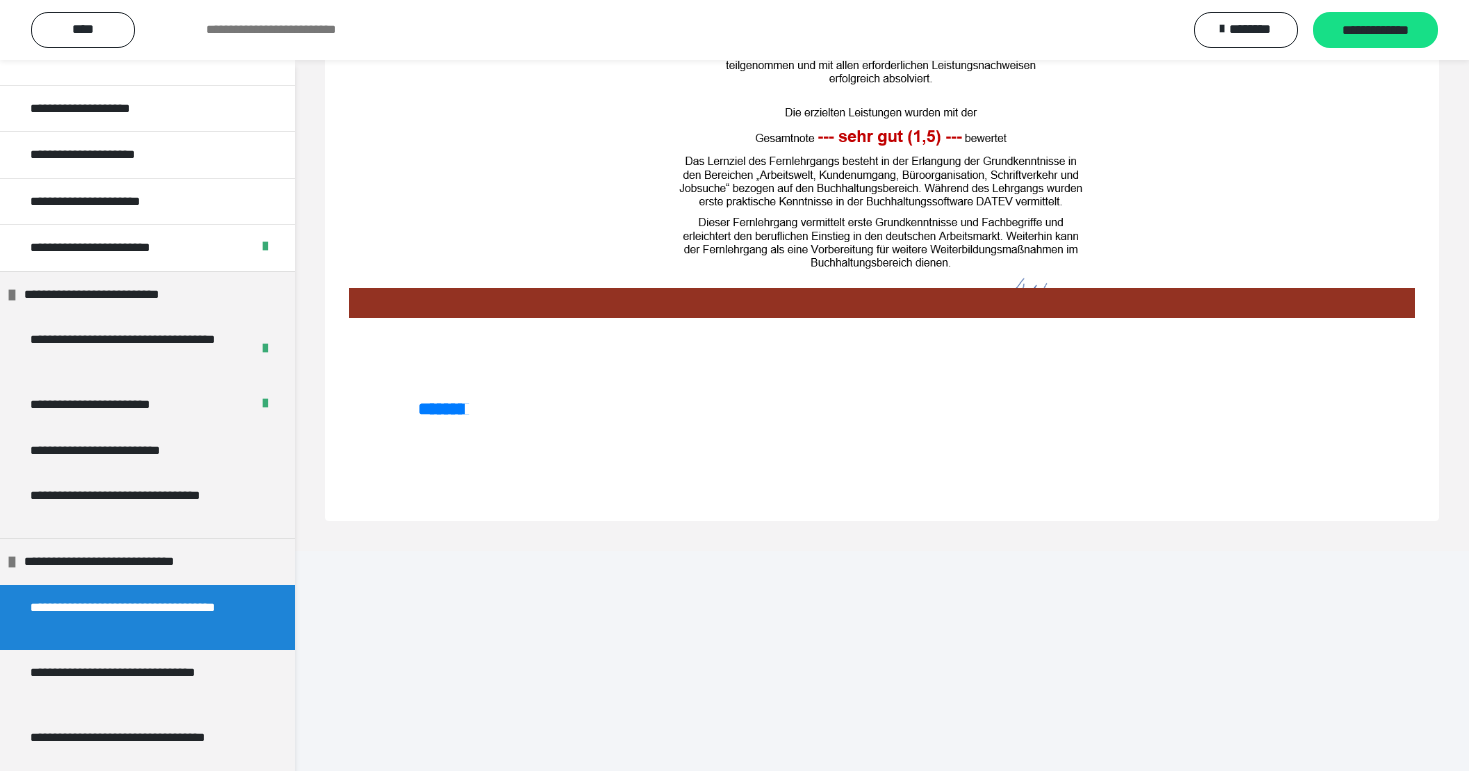 scroll, scrollTop: 1887, scrollLeft: 0, axis: vertical 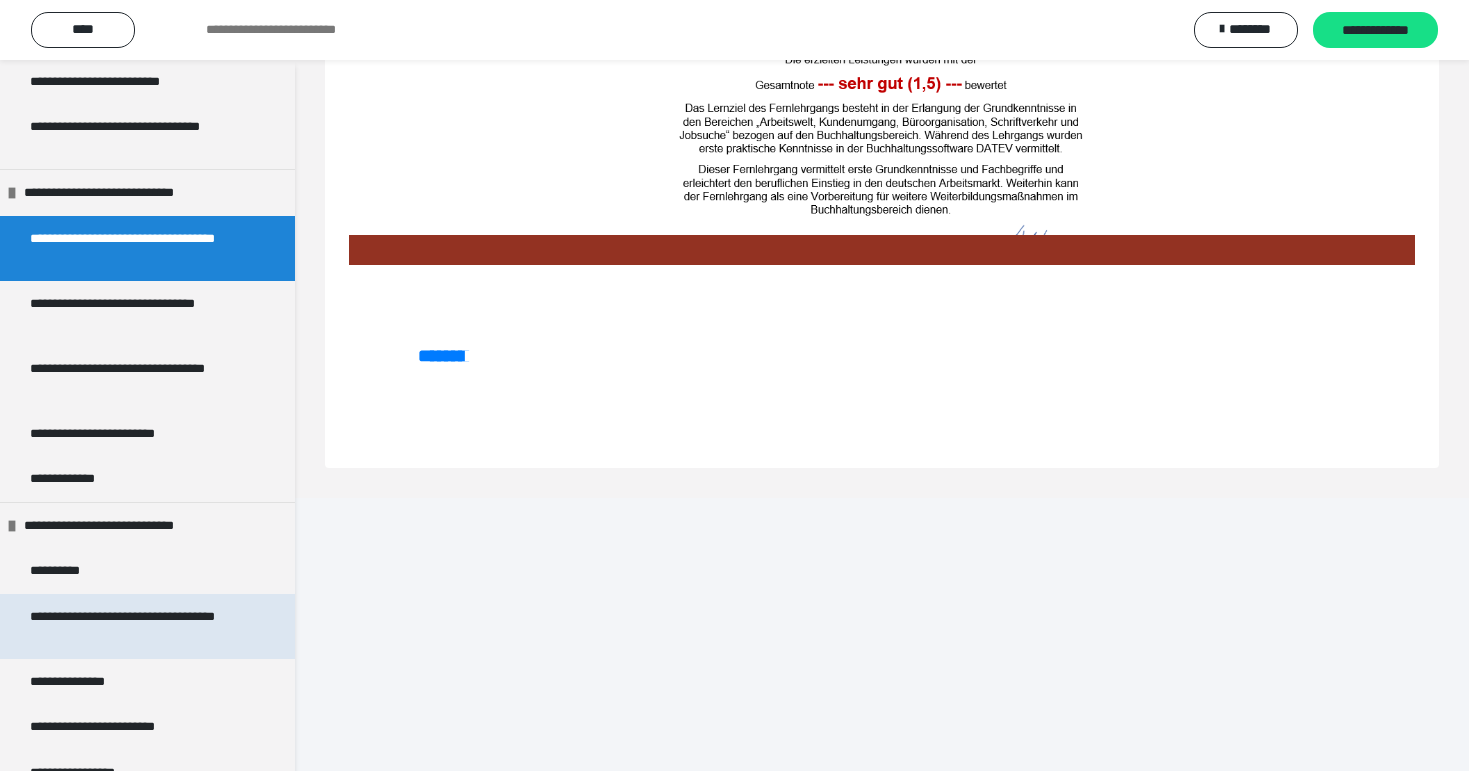 click on "**********" at bounding box center [139, 626] 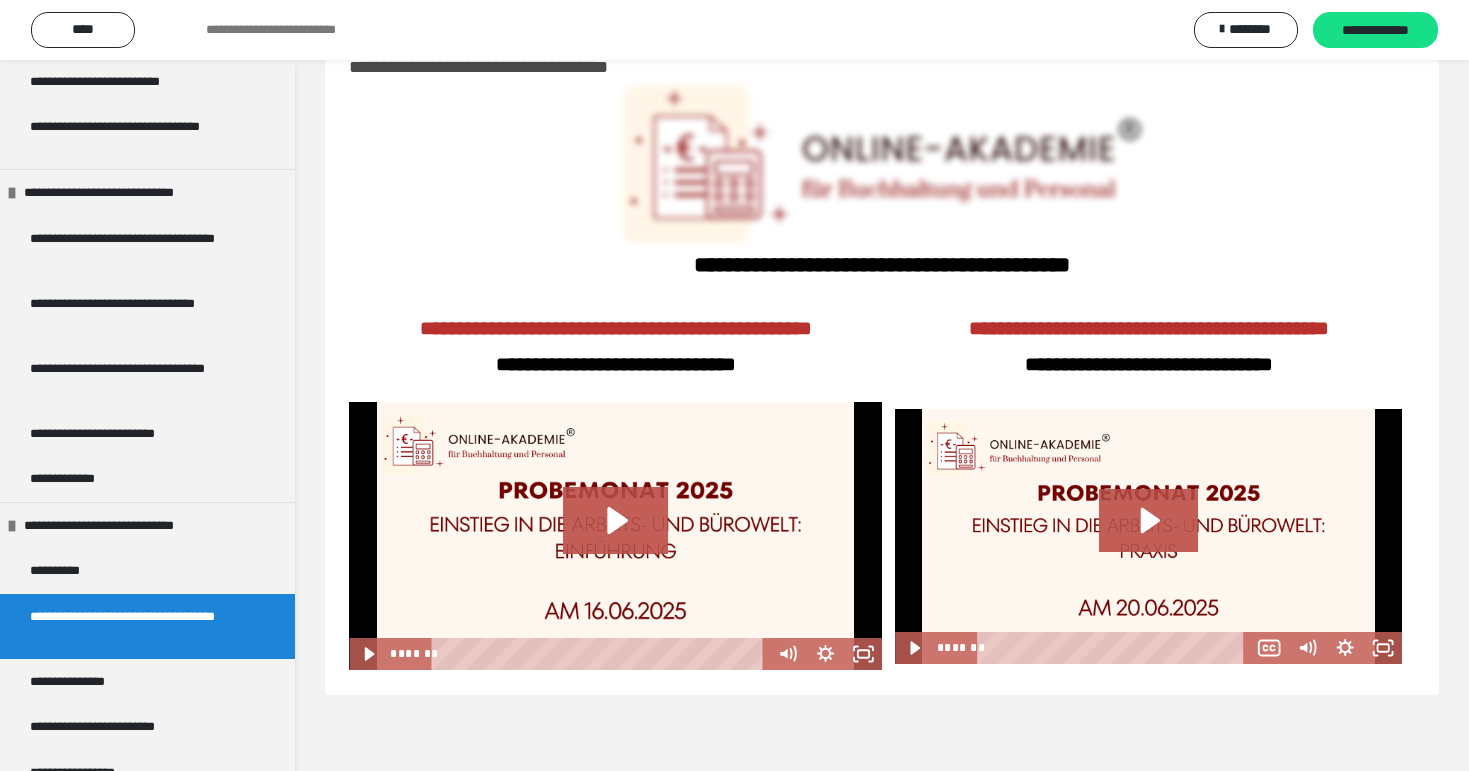 scroll, scrollTop: 60, scrollLeft: 0, axis: vertical 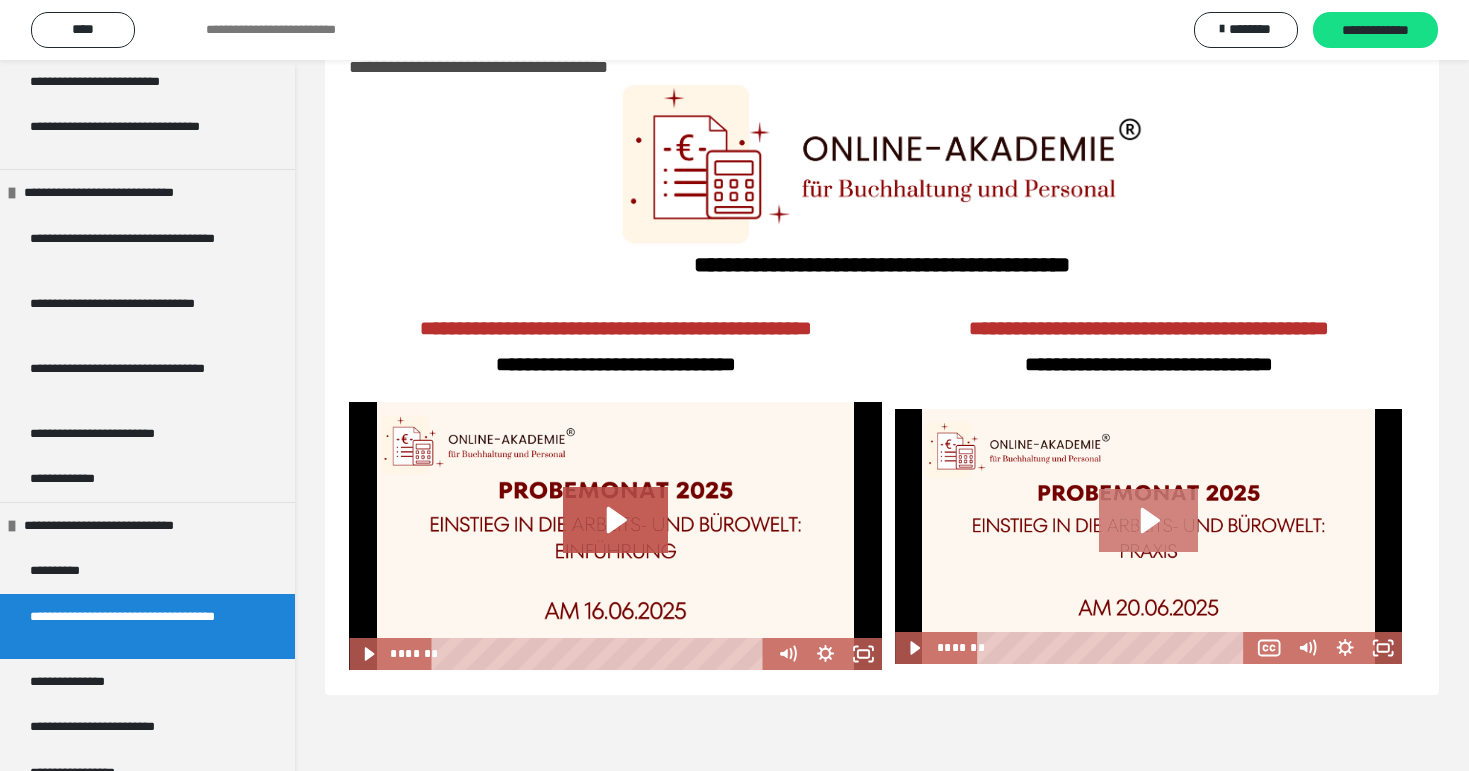 click 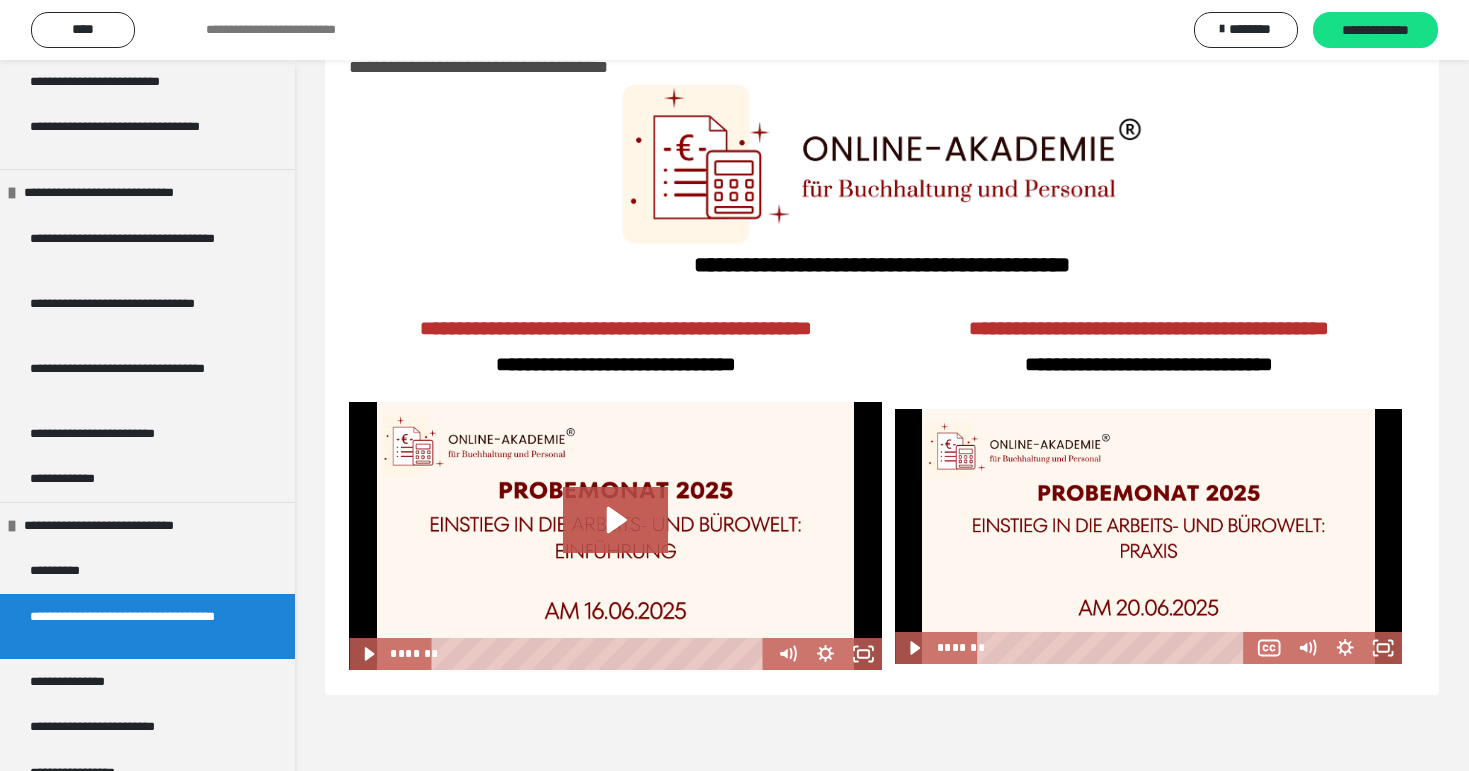 click at bounding box center [1148, 536] 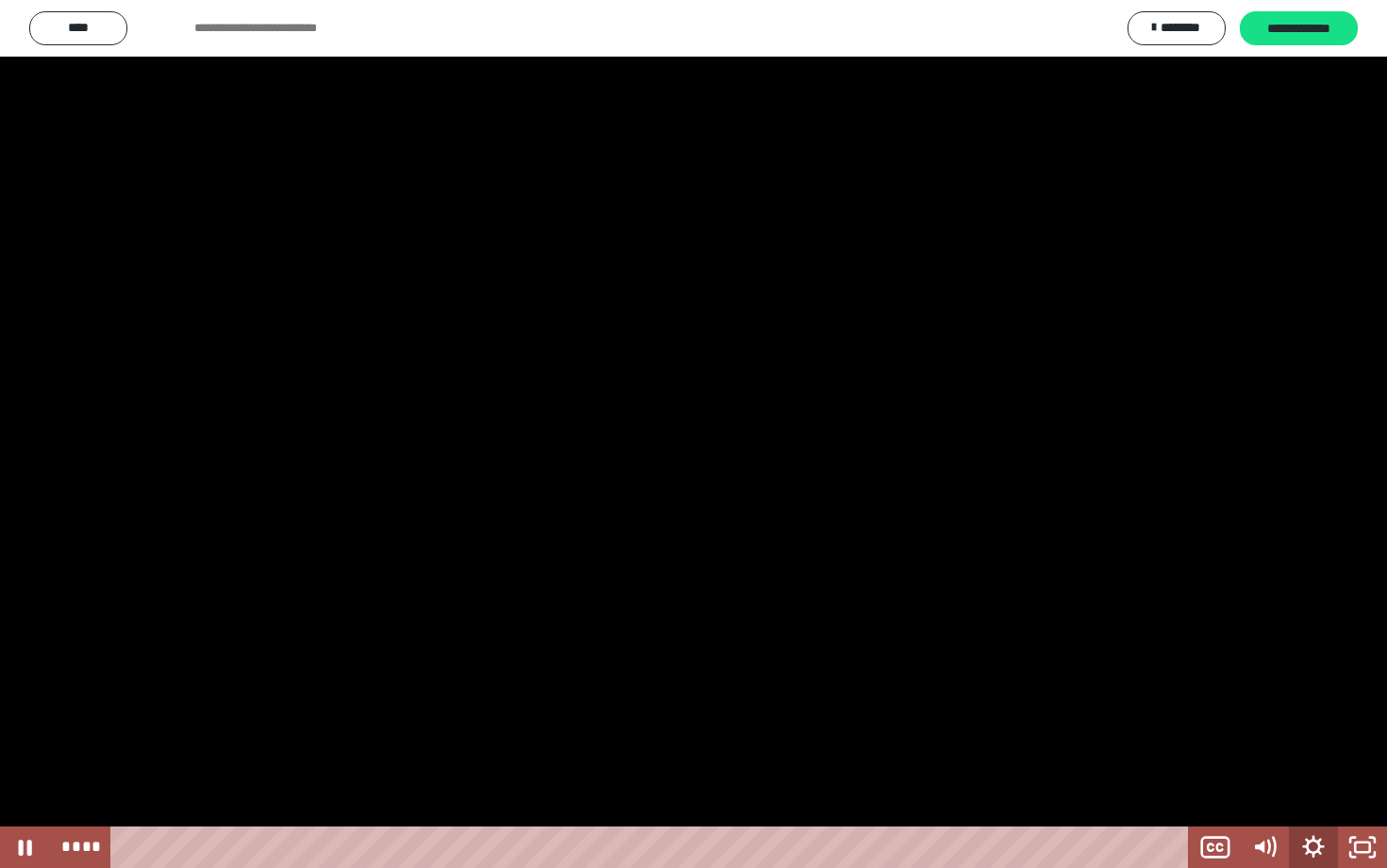 click 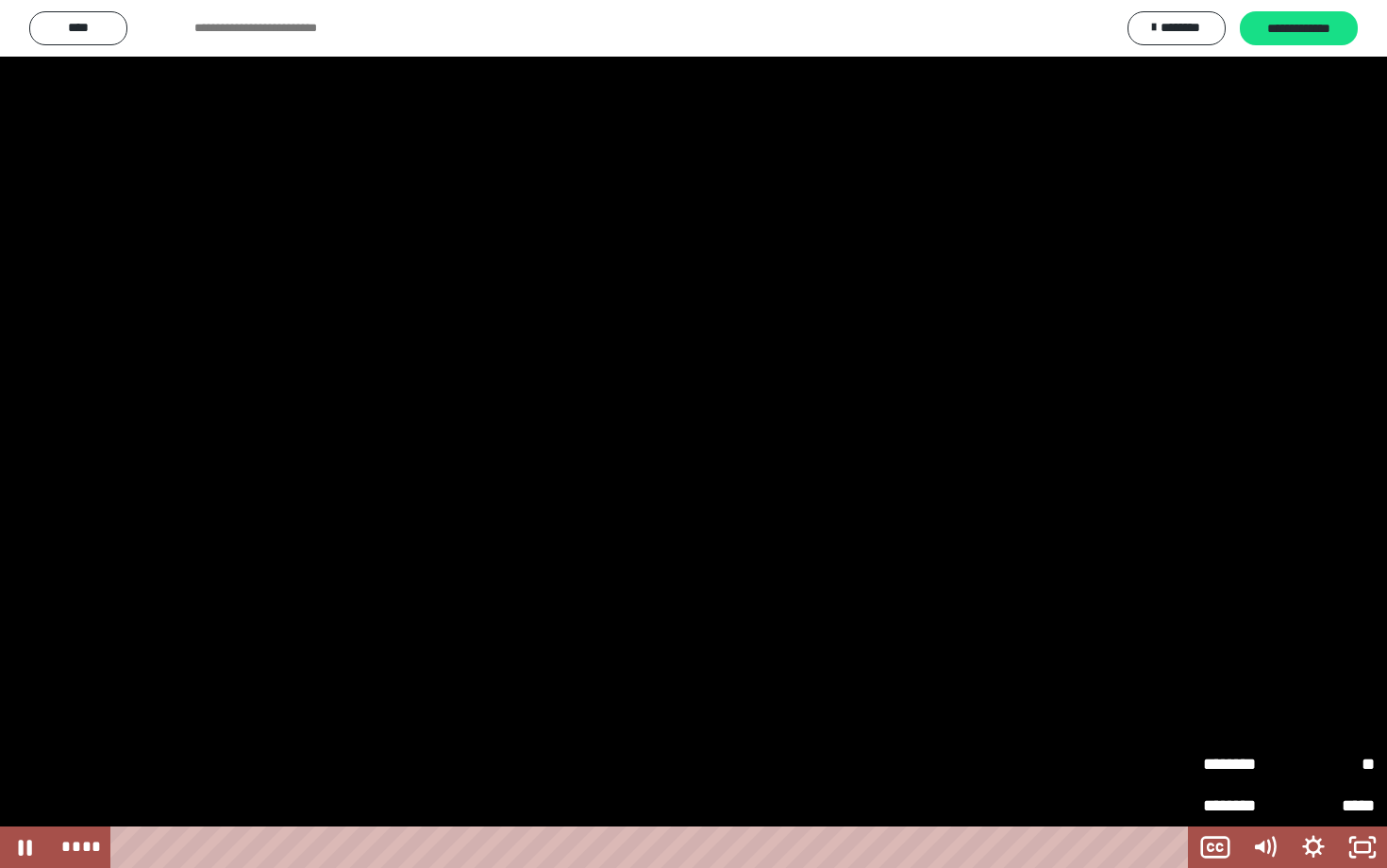 click on "**" at bounding box center [1331, 760] 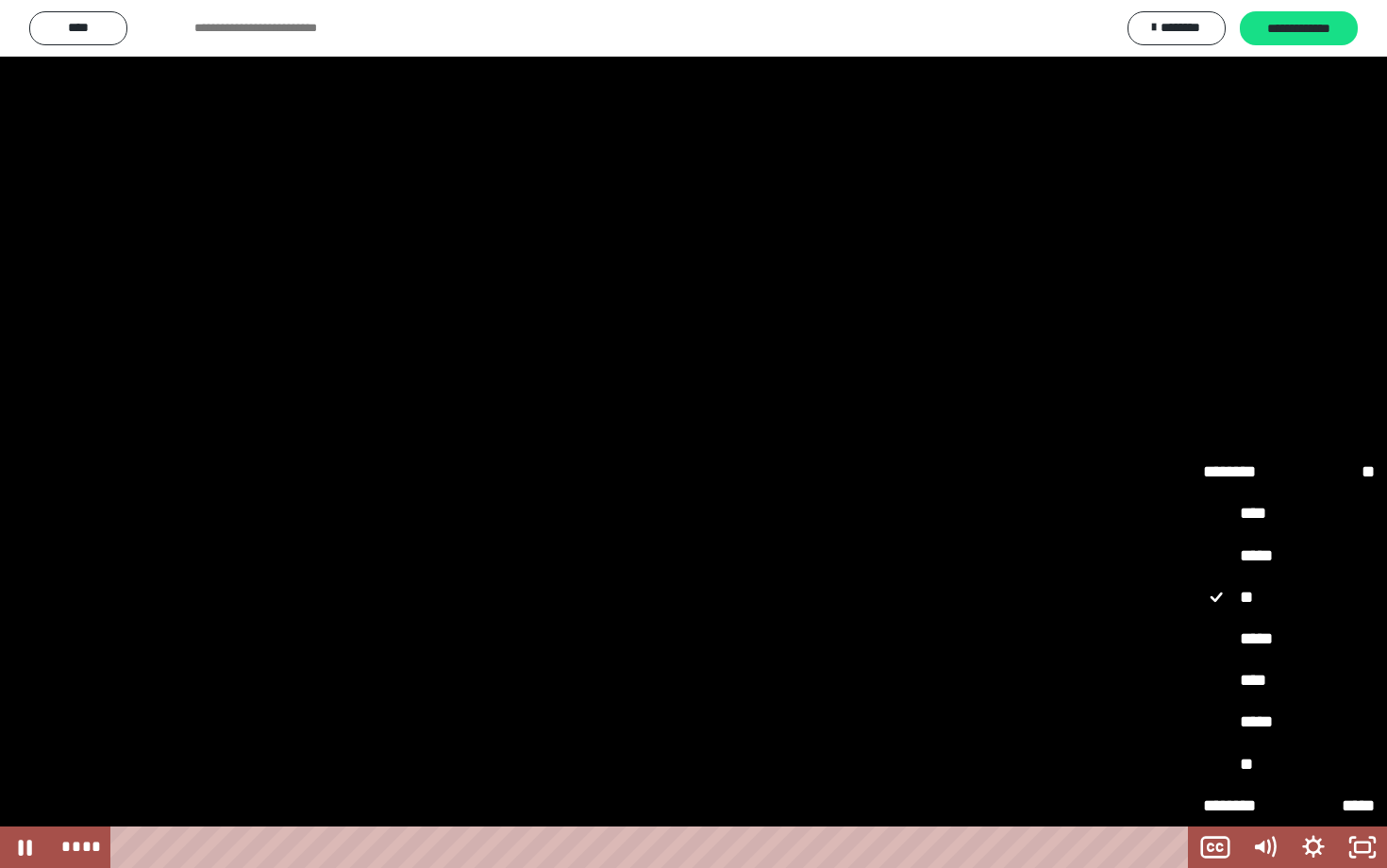 click on "****" at bounding box center [1289, 681] 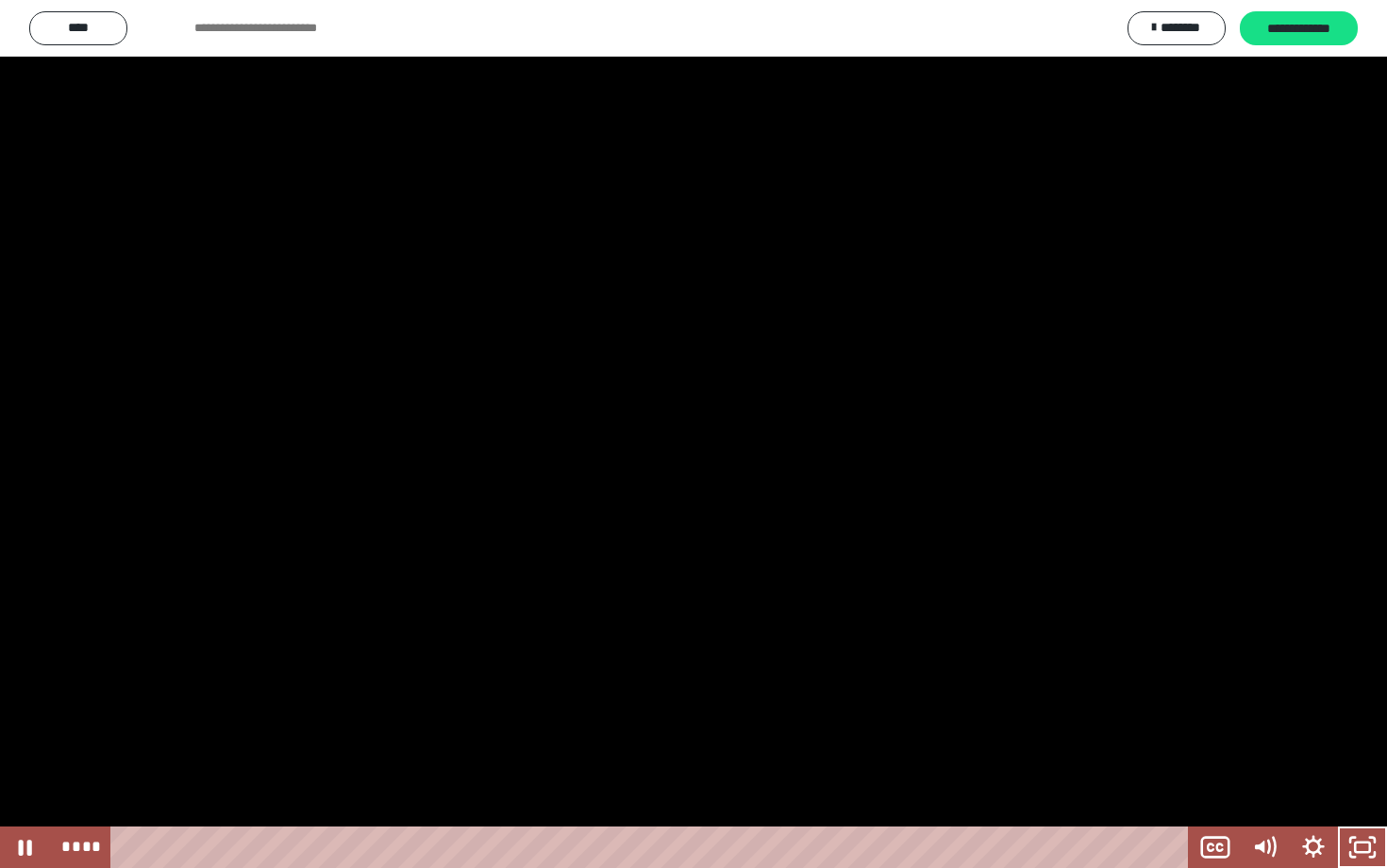 type 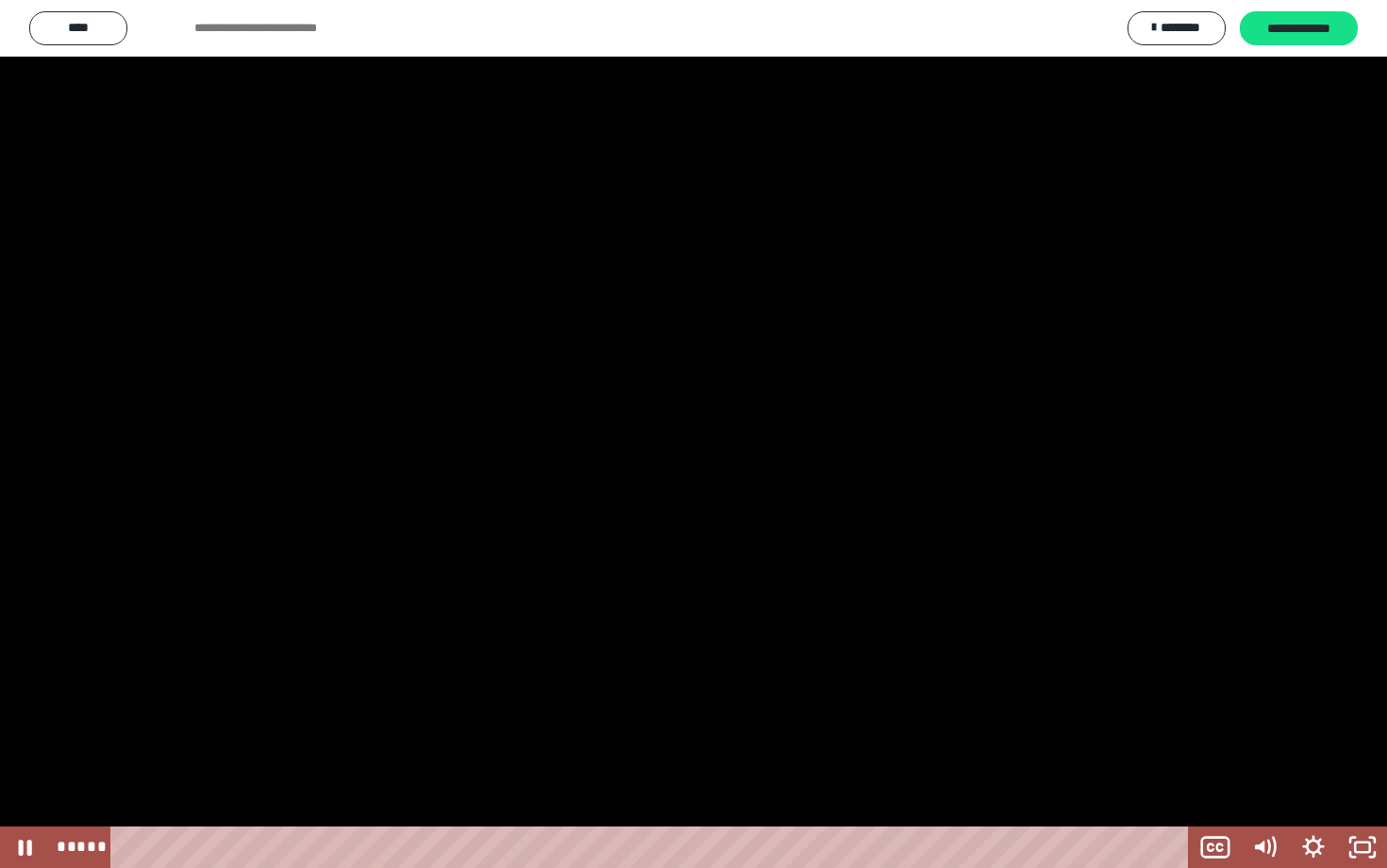 drag, startPoint x: 35, startPoint y: 103, endPoint x: 41, endPoint y: 126, distance: 23.76973 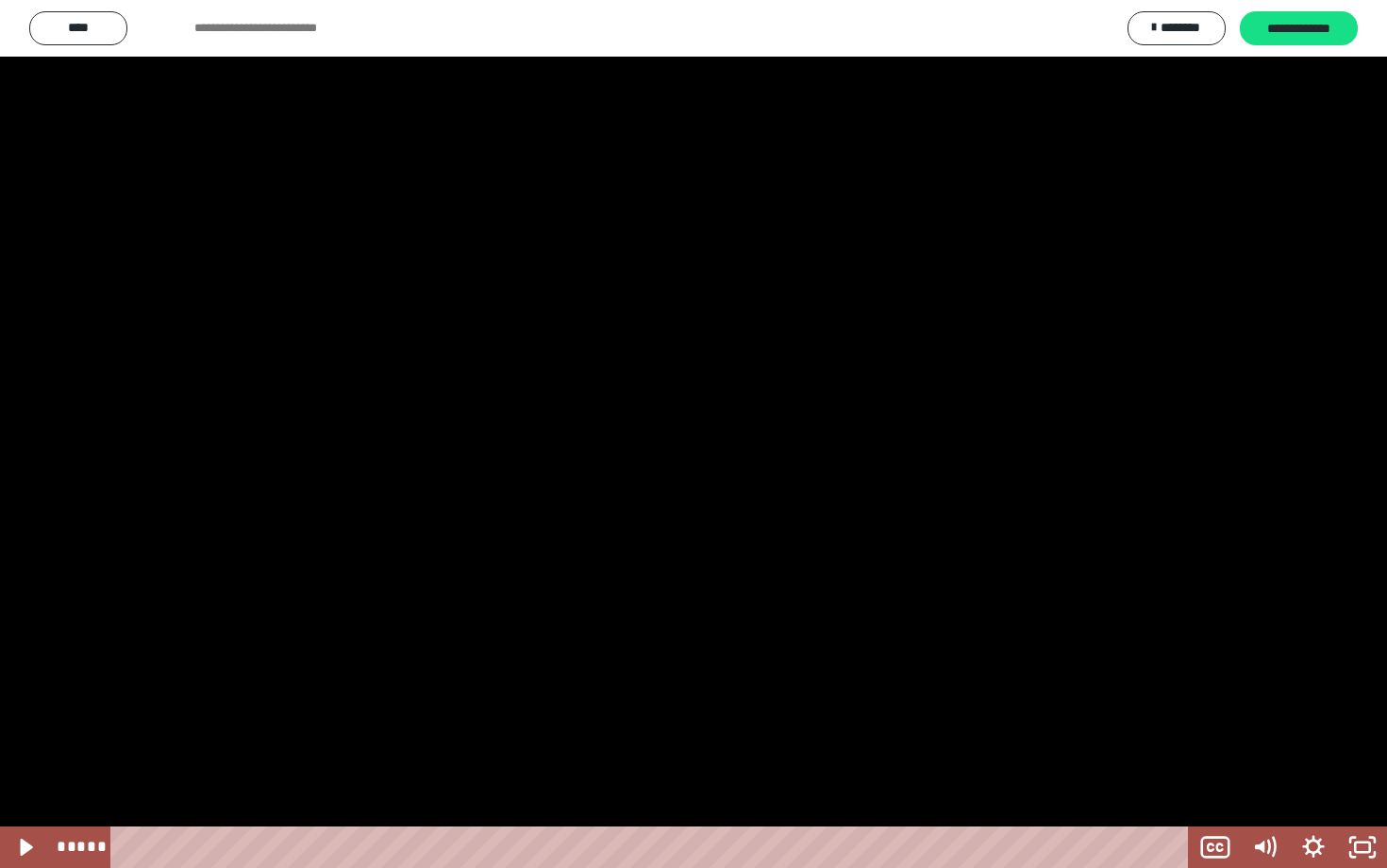 type 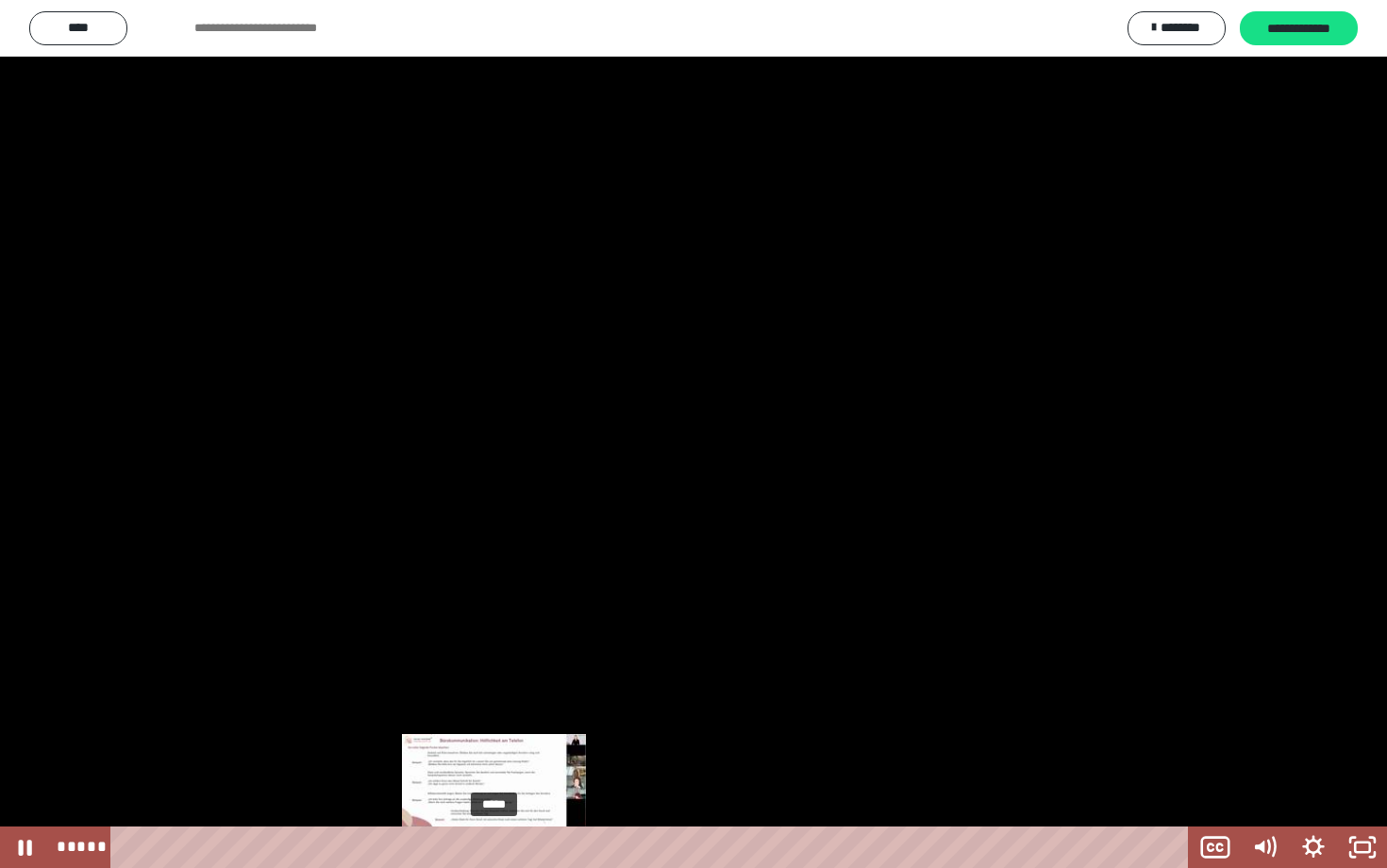 click at bounding box center [494, 847] 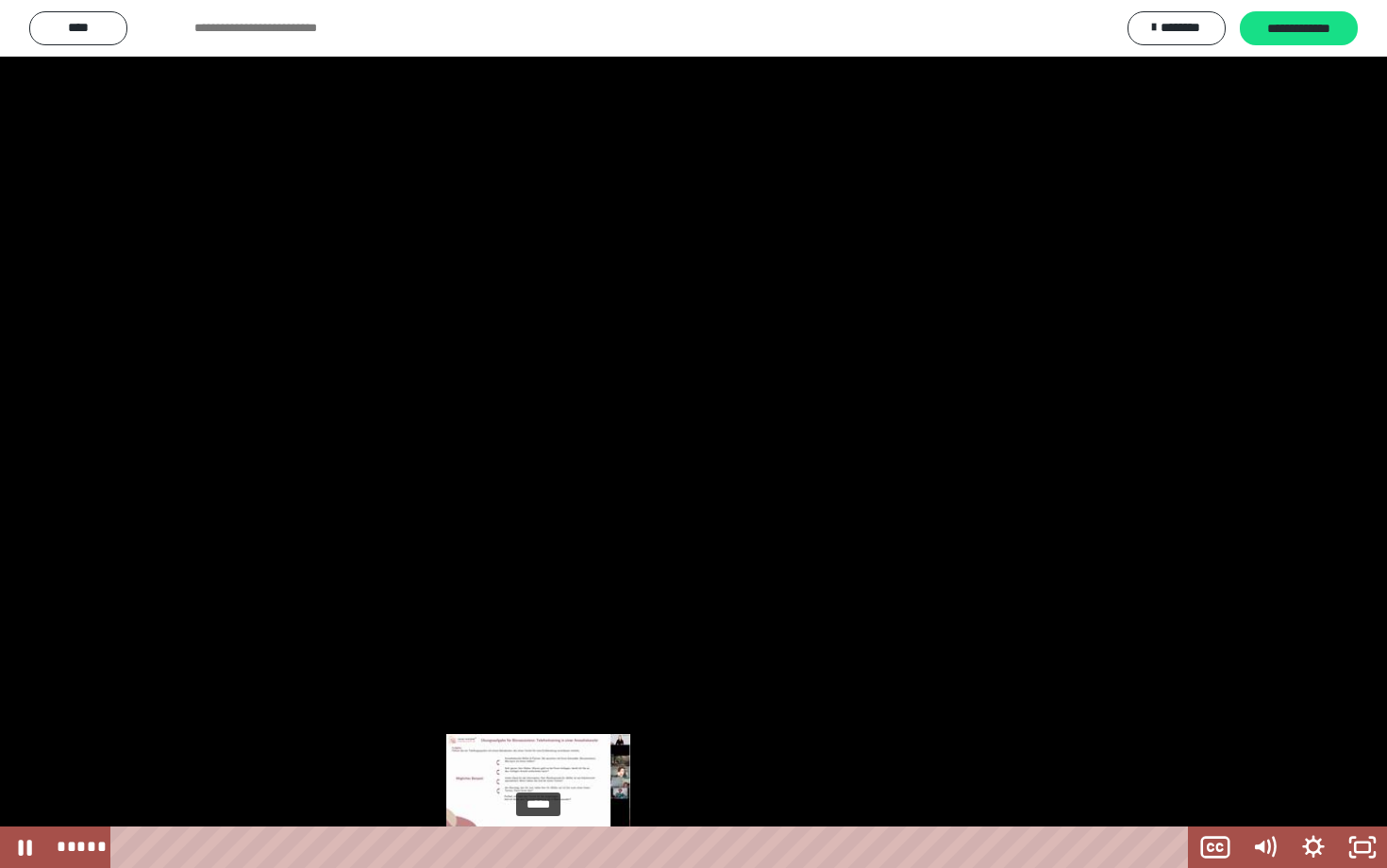 click on "*****" at bounding box center (653, 847) 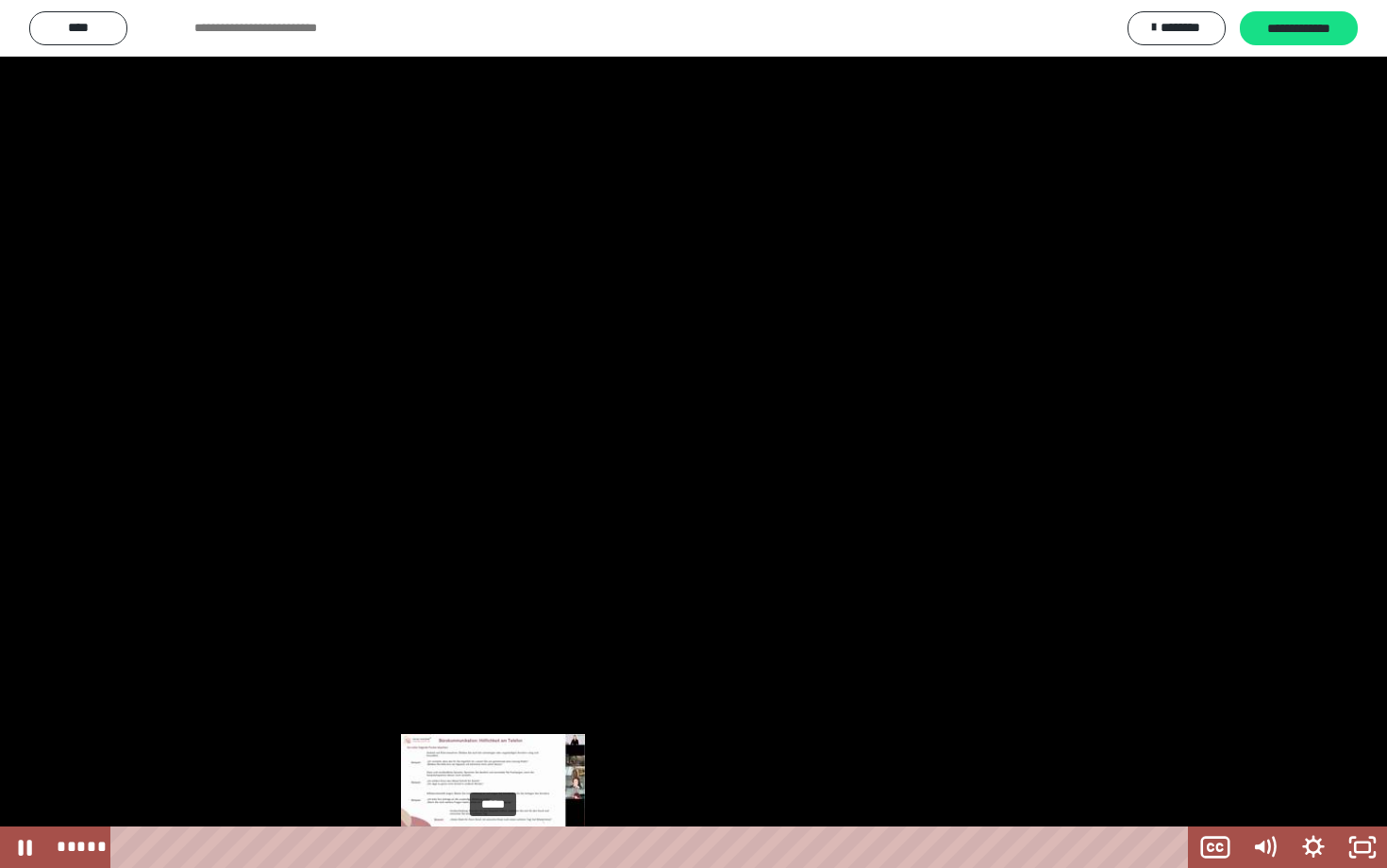 click on "*****" at bounding box center (653, 847) 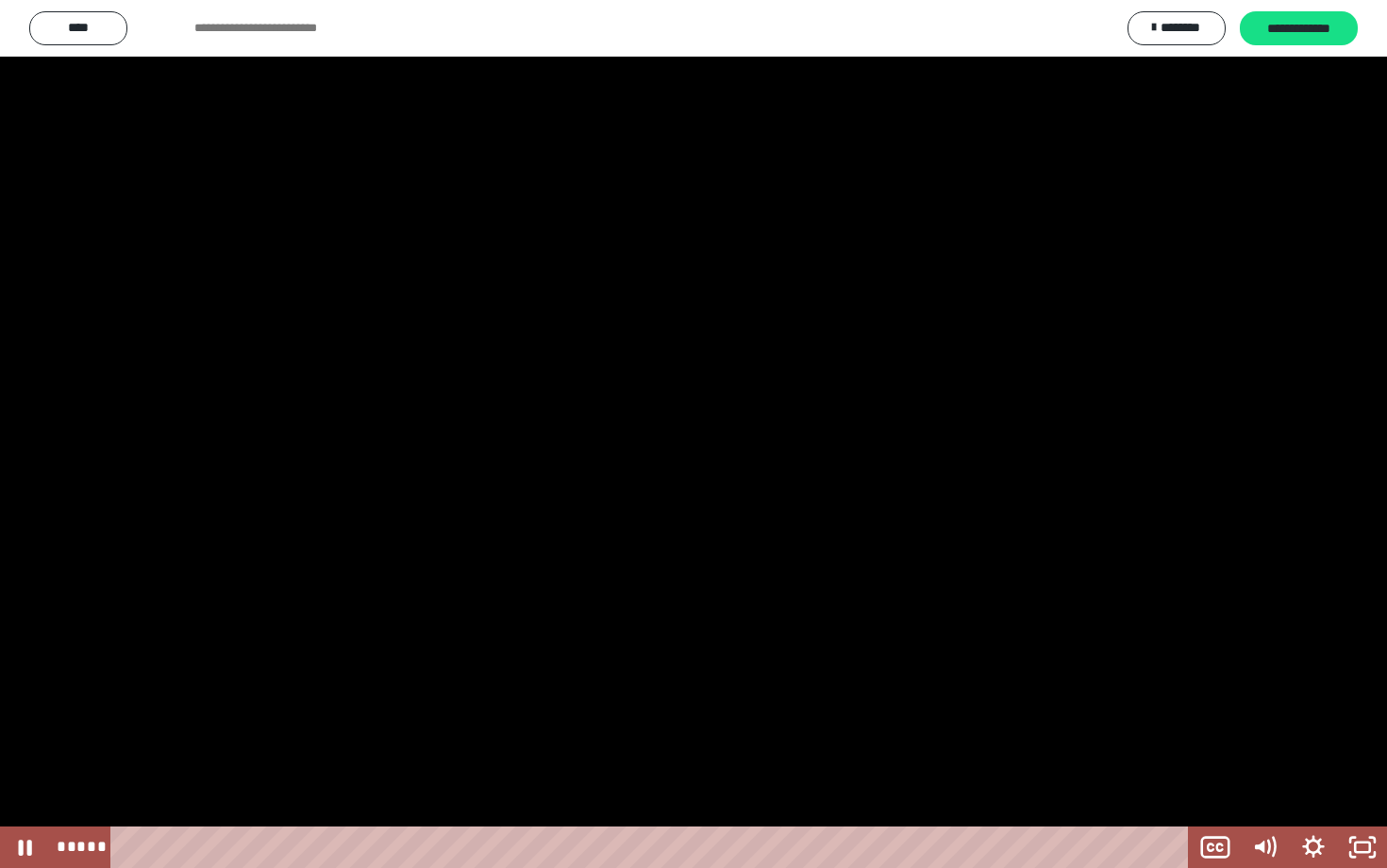 click at bounding box center (694, 434) 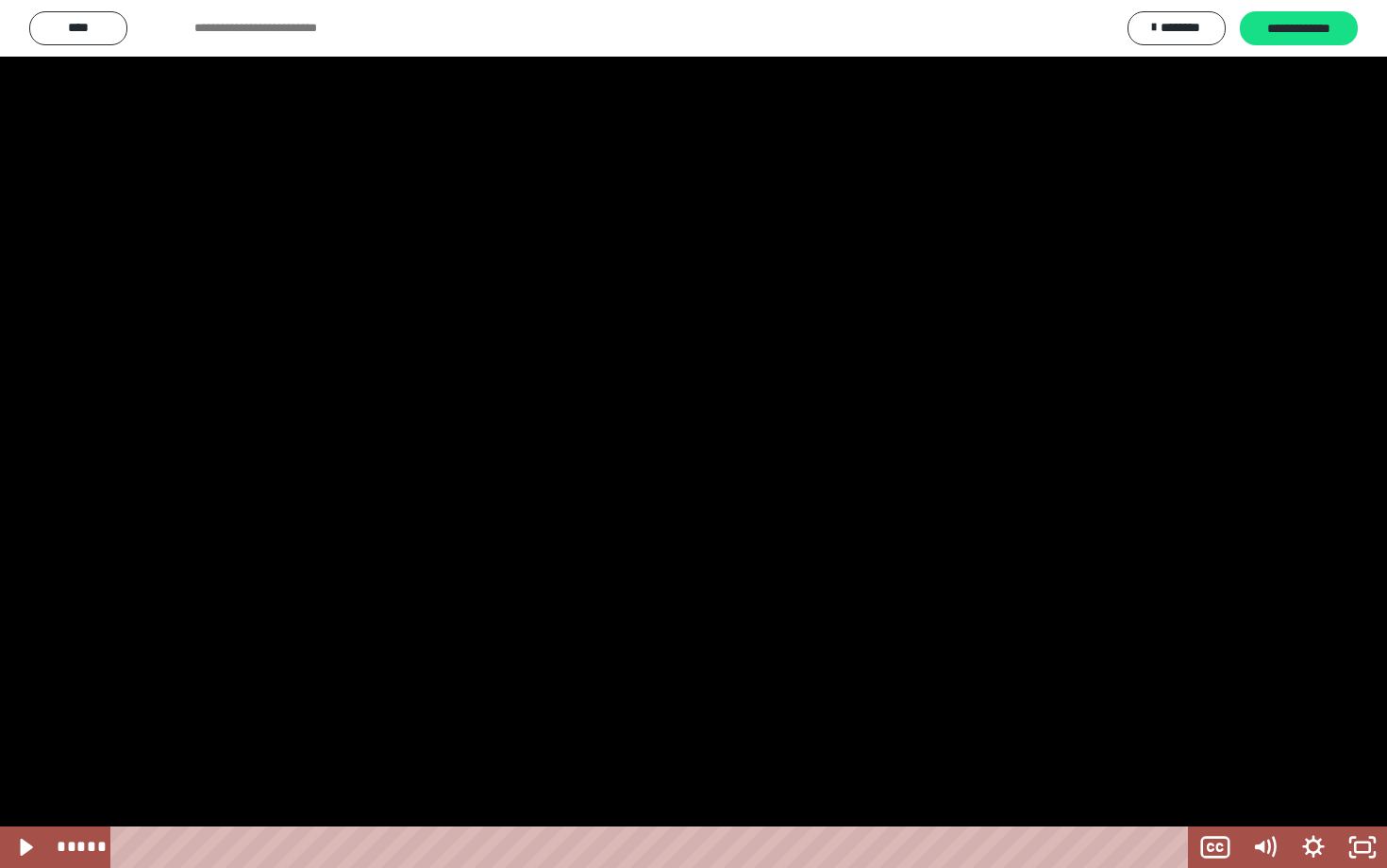 click at bounding box center (694, 434) 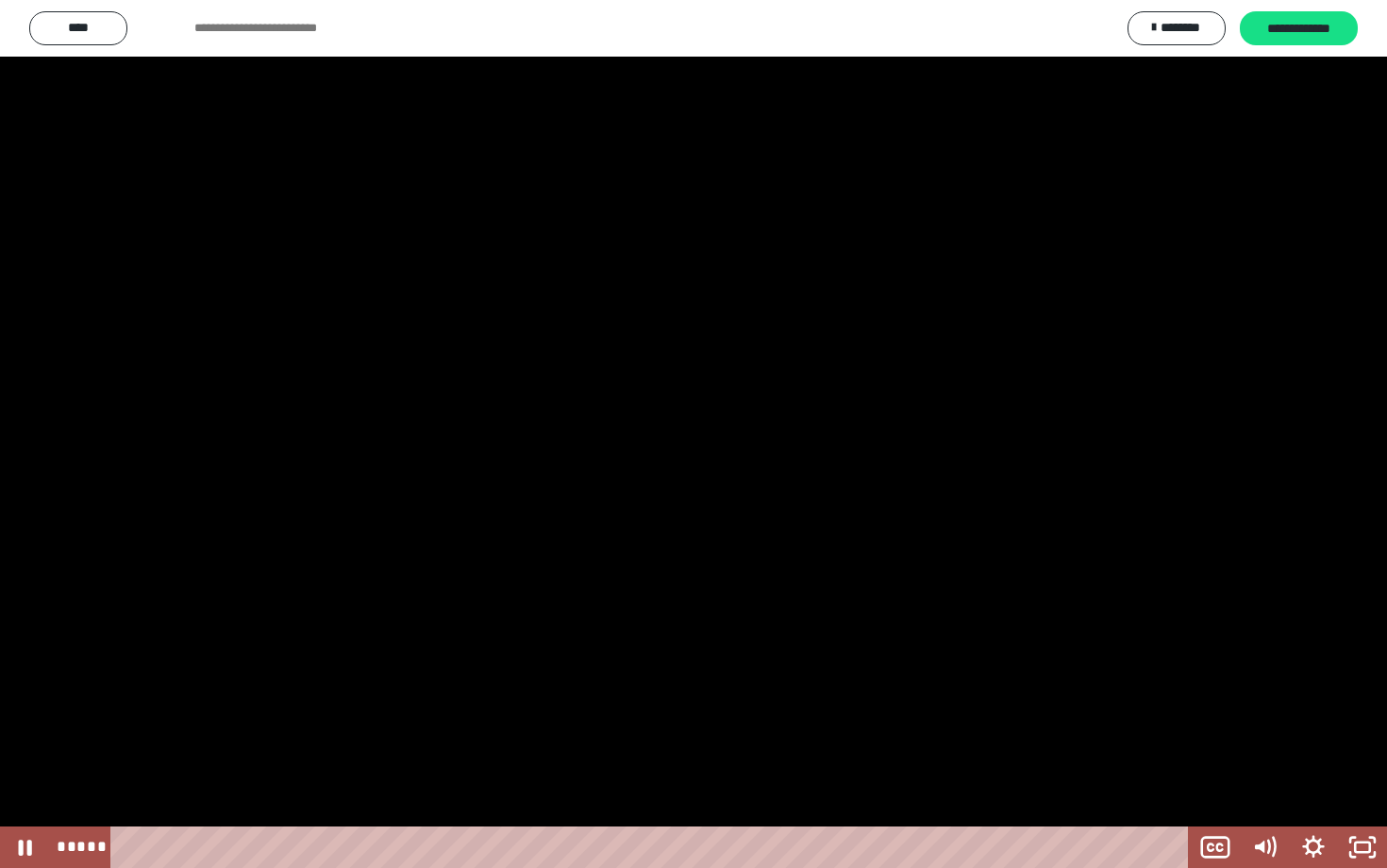 click at bounding box center [694, 434] 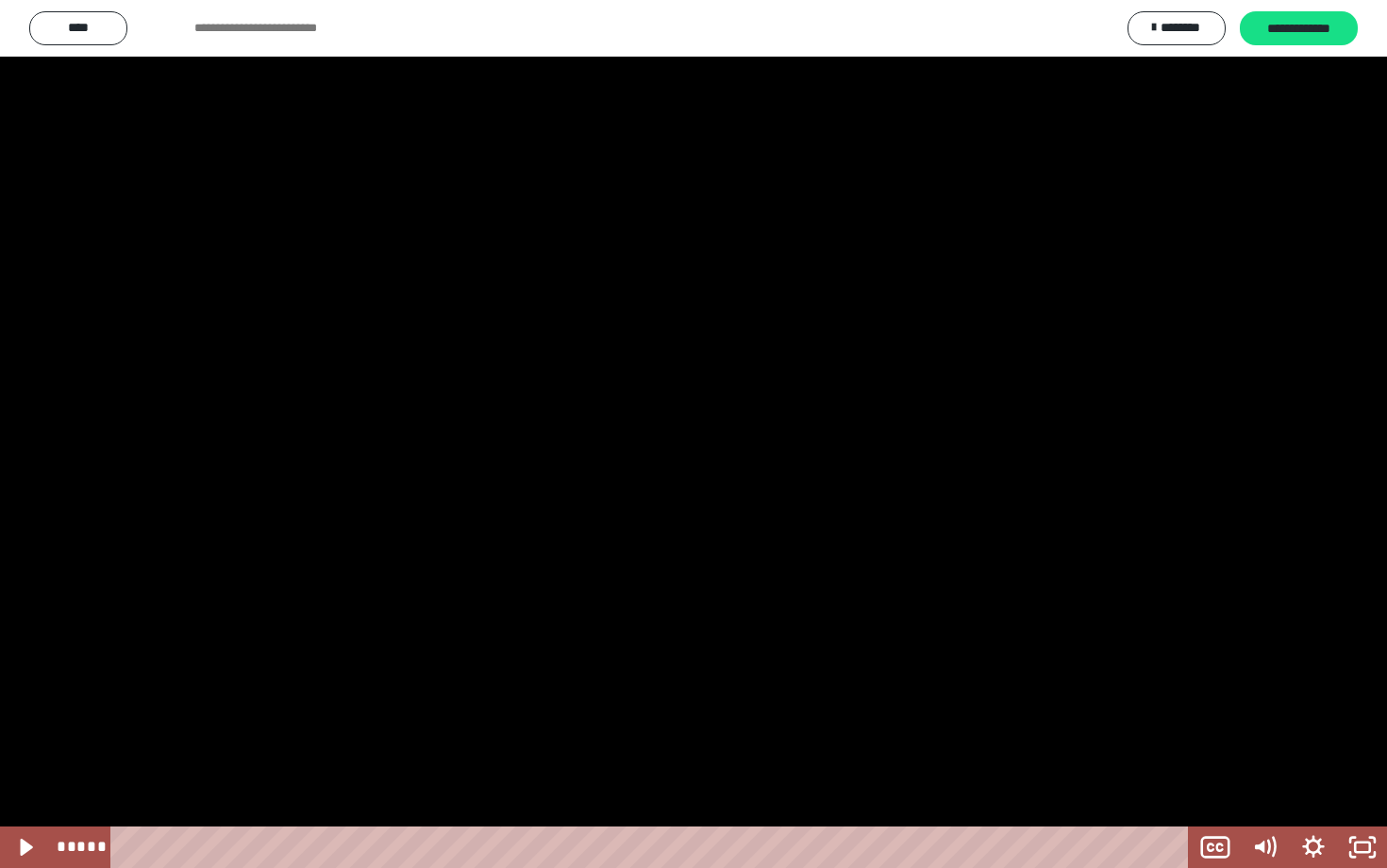 click at bounding box center [694, 434] 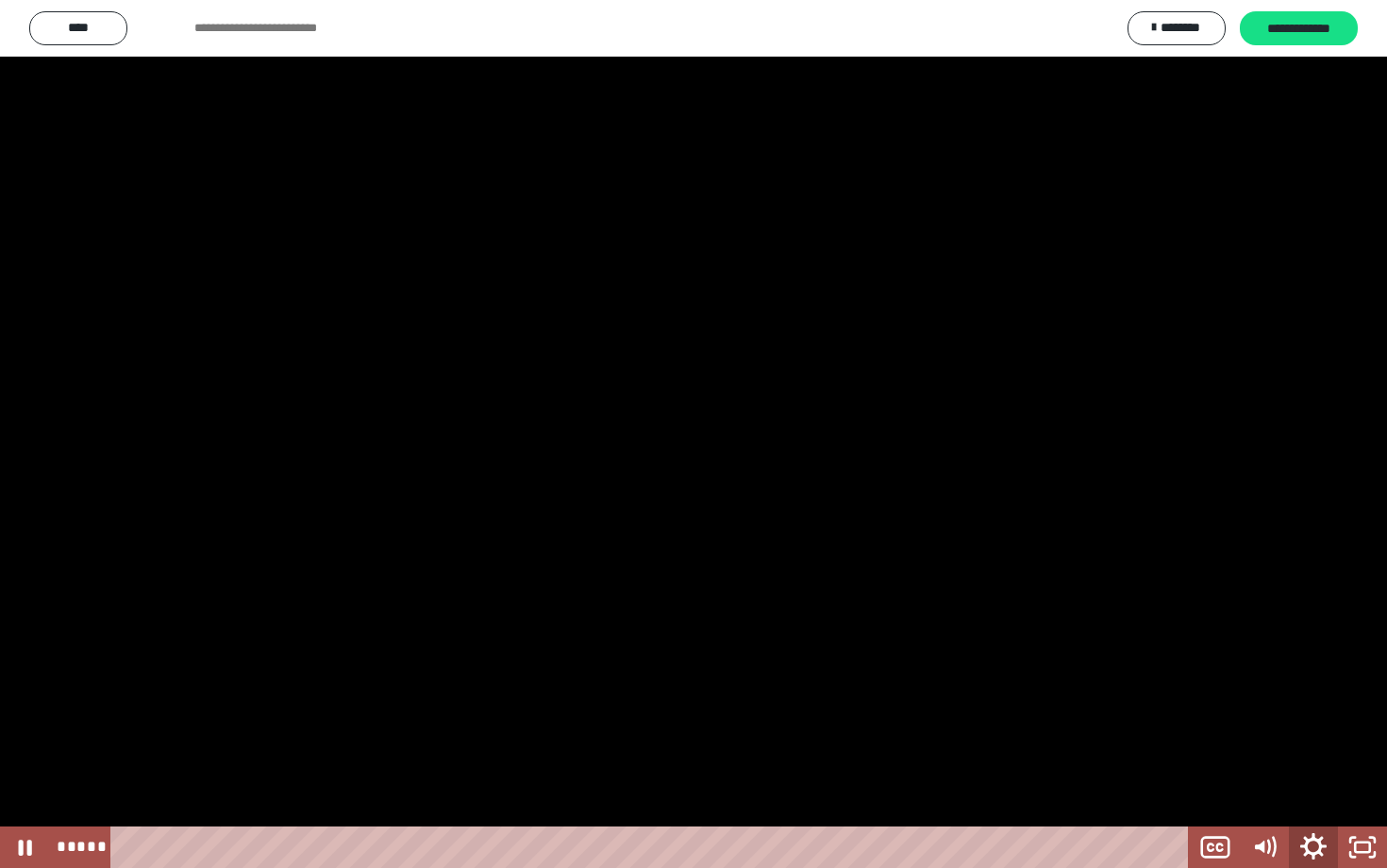 click 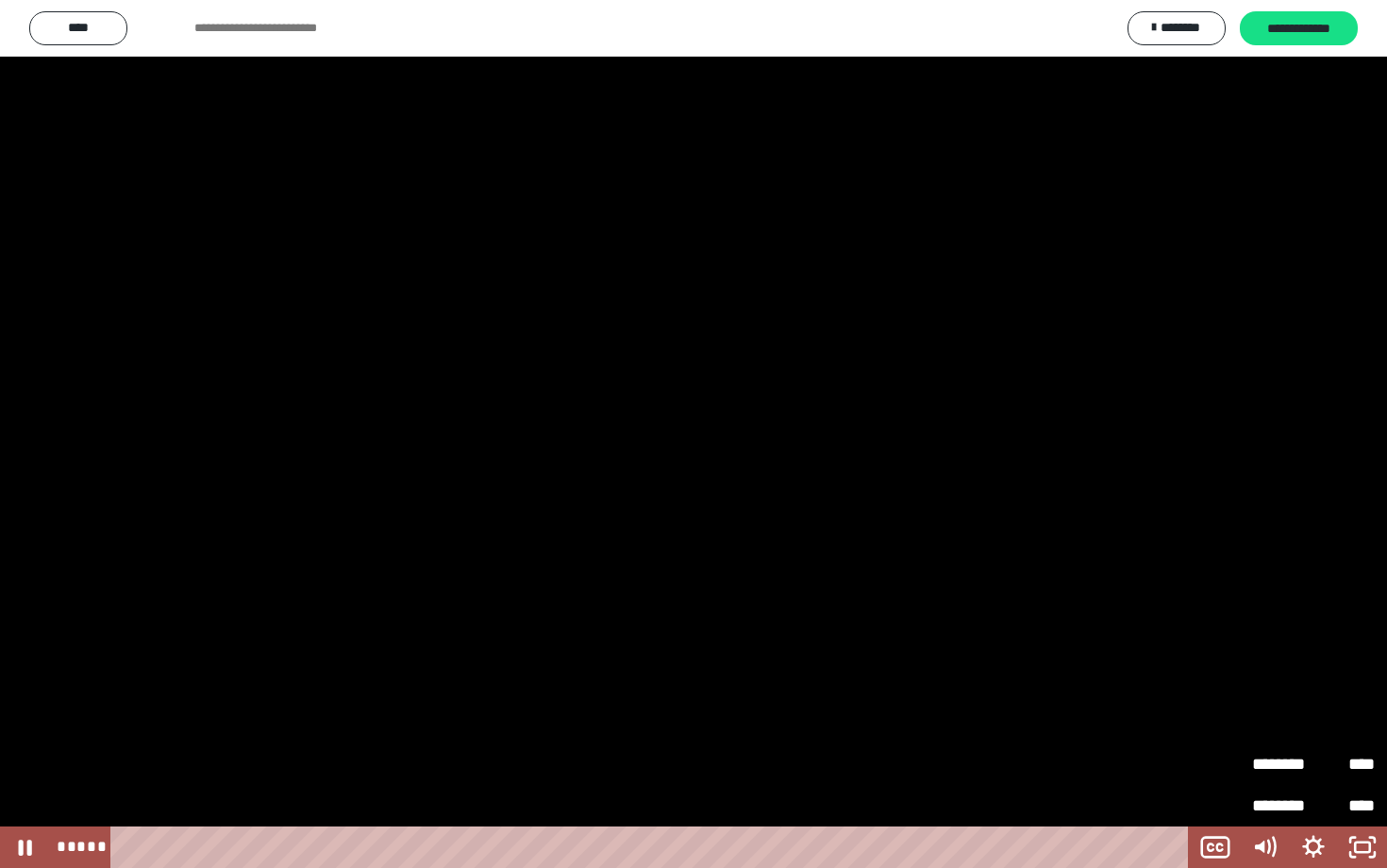 click on "****" at bounding box center [1344, 764] 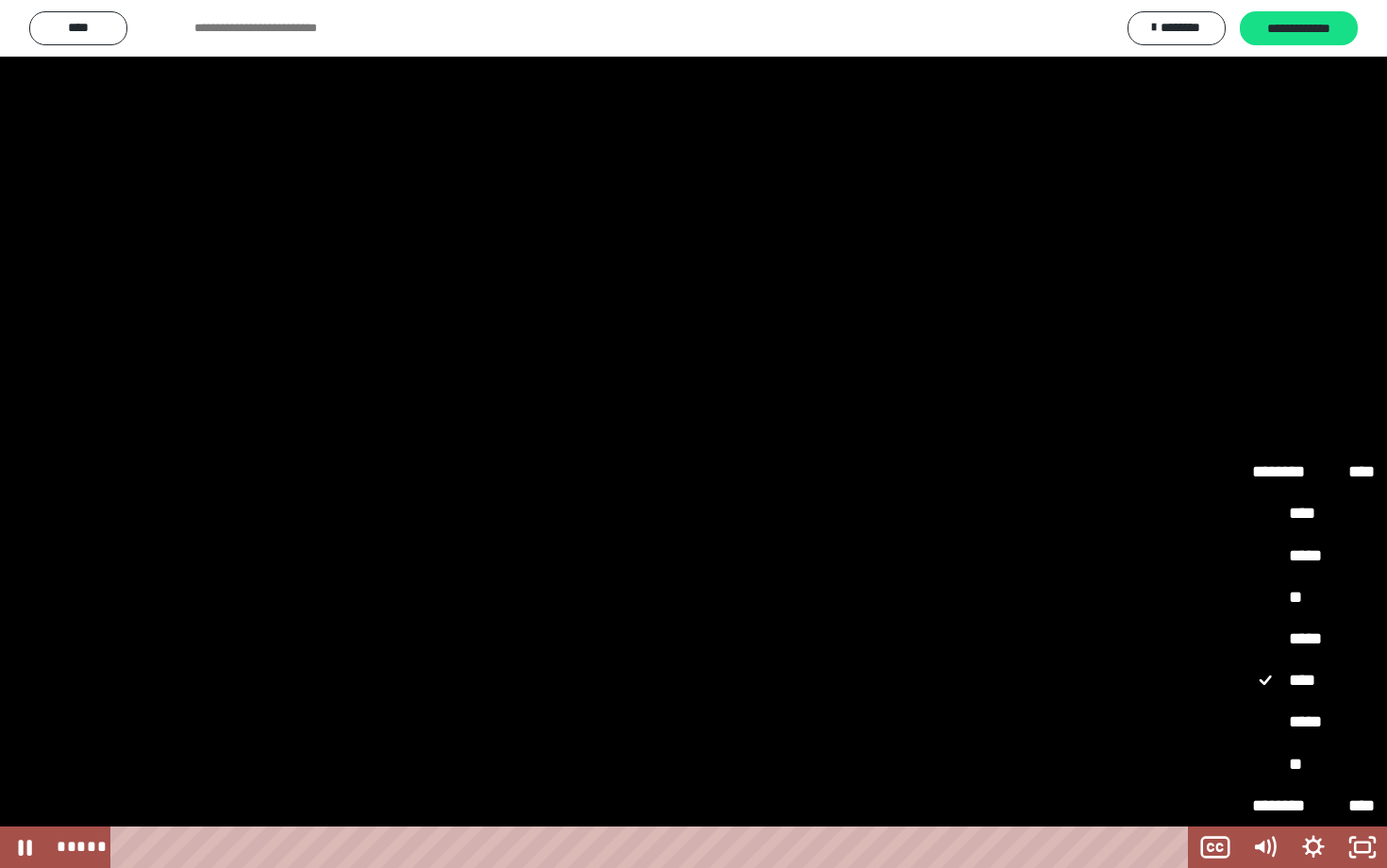 click on "*****" at bounding box center [1313, 640] 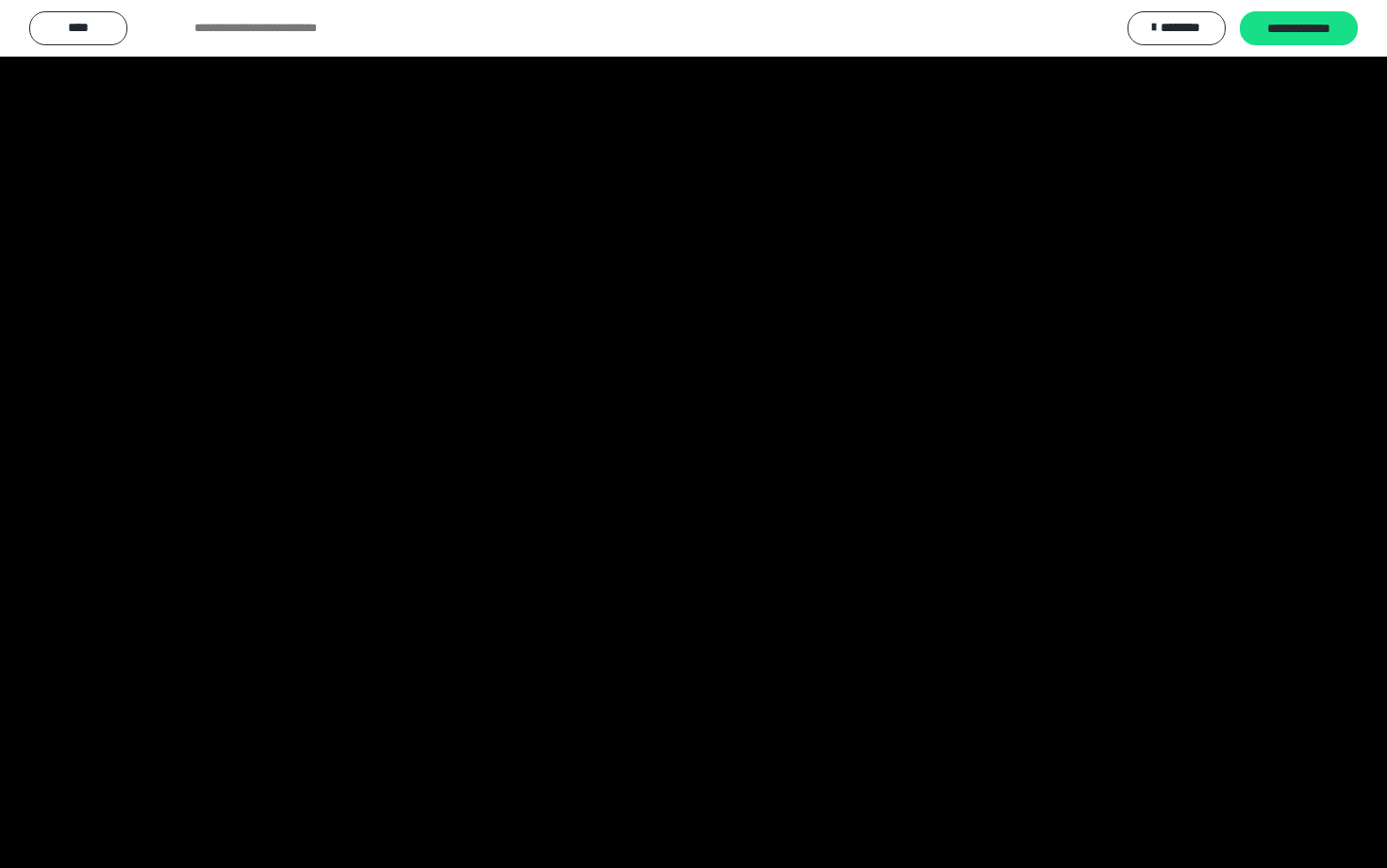 click at bounding box center (694, 434) 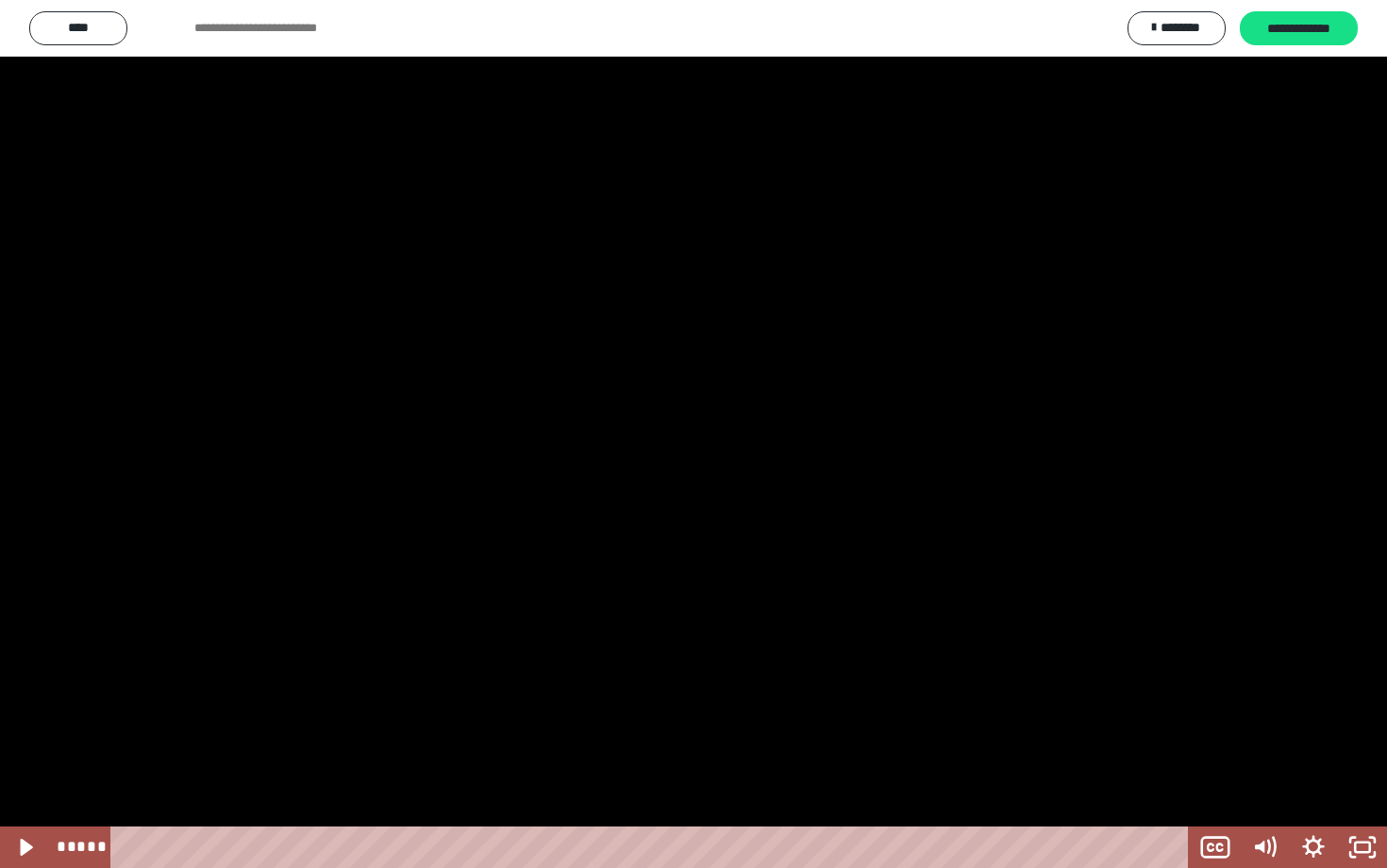 click at bounding box center [694, 434] 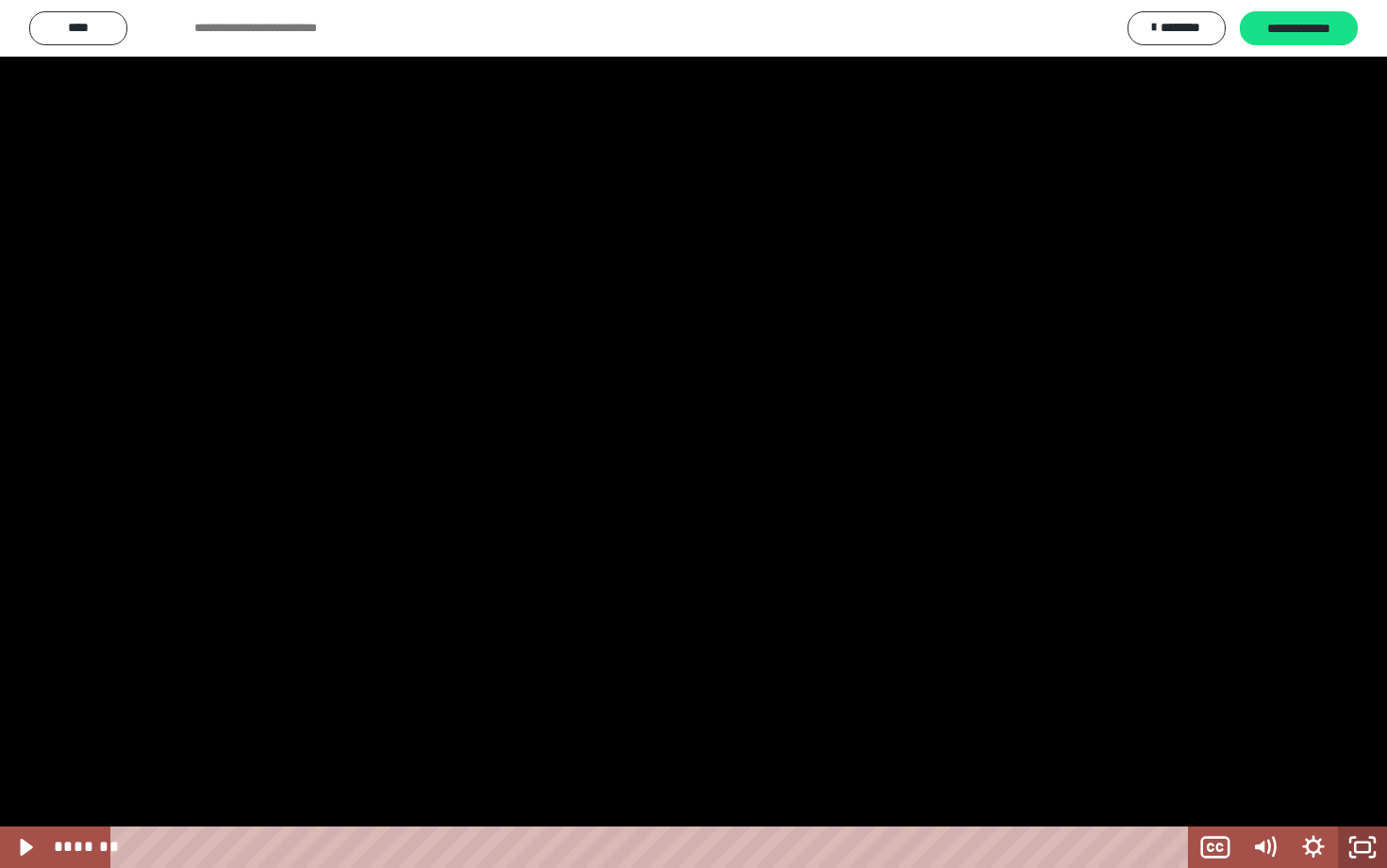 click 